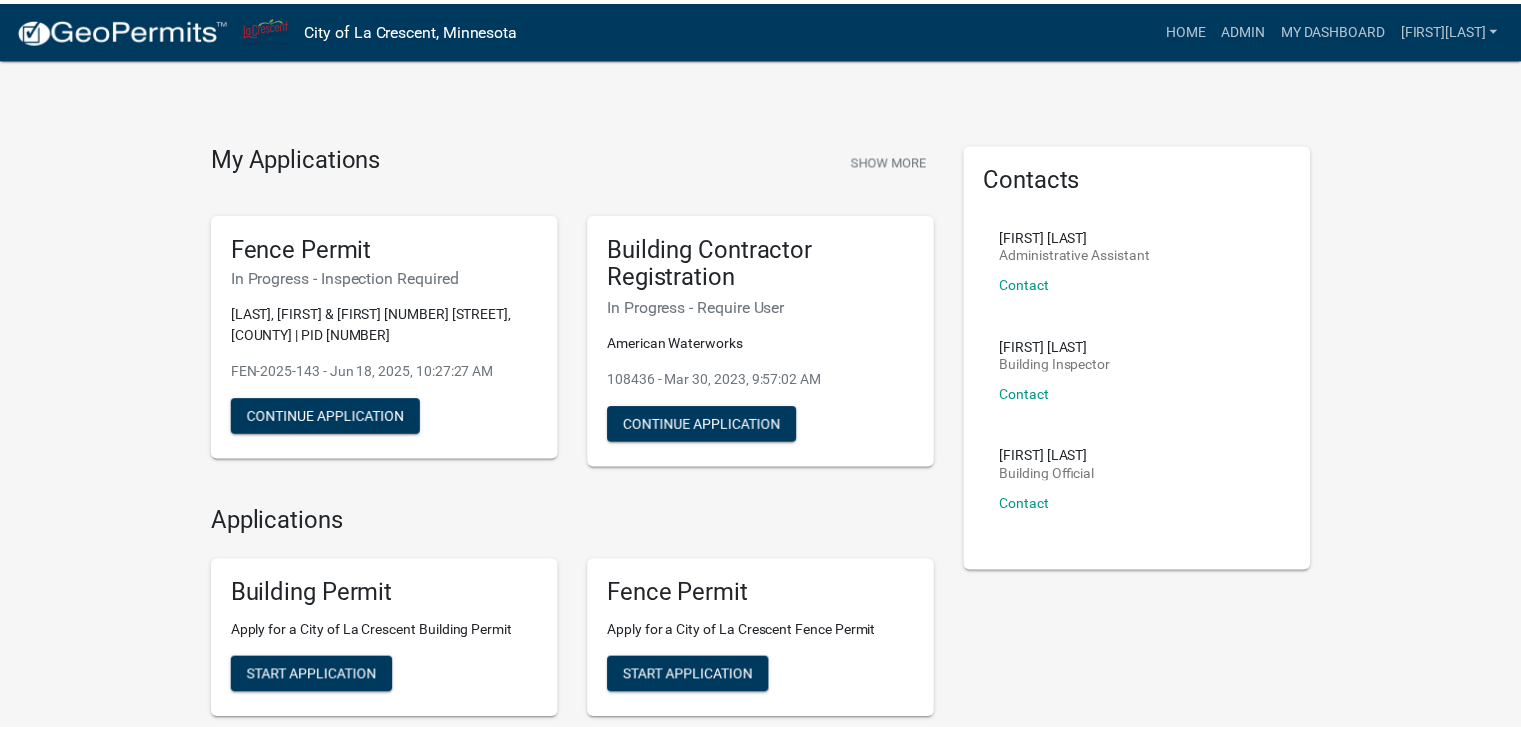 scroll, scrollTop: 0, scrollLeft: 0, axis: both 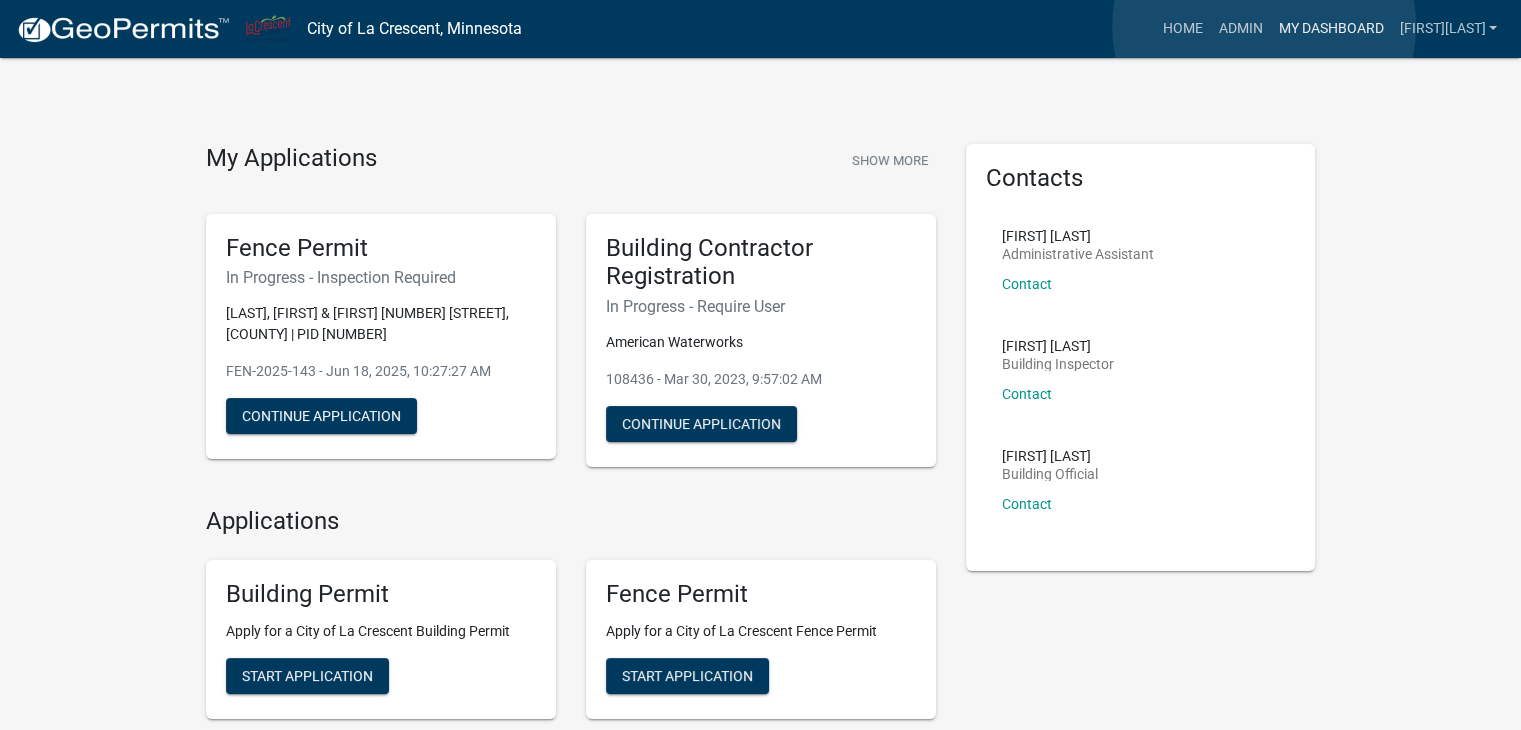 click on "My Dashboard" at bounding box center [1330, 29] 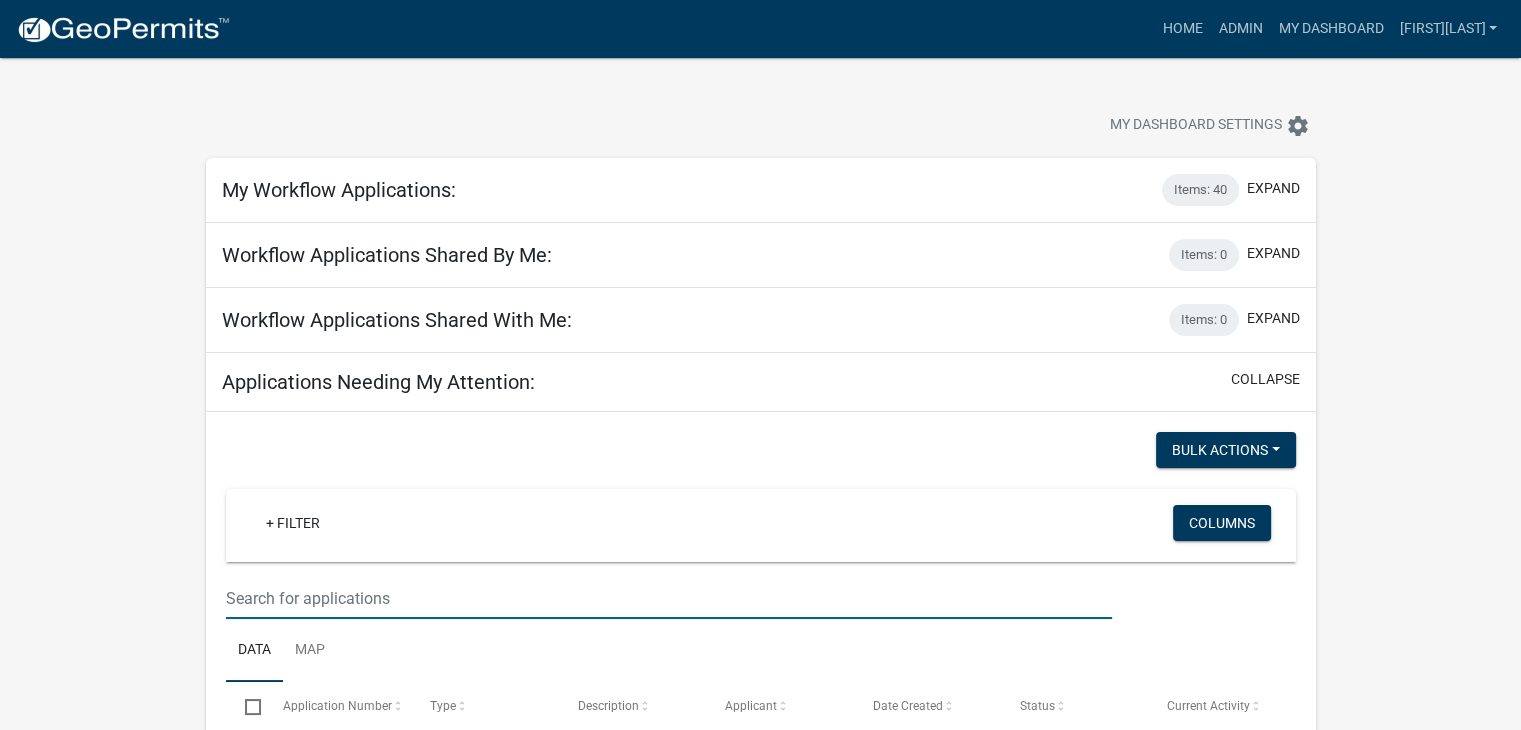 click at bounding box center (669, 598) 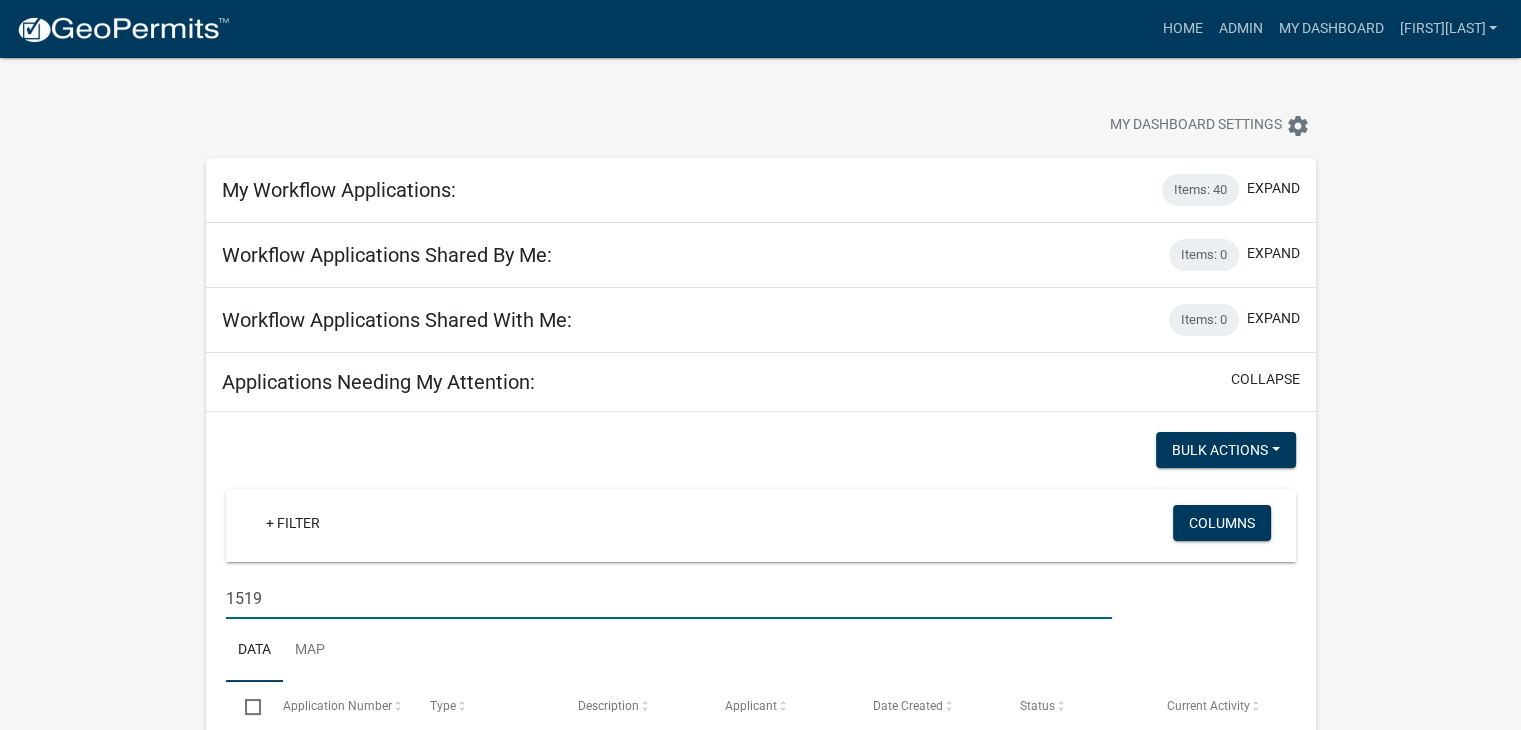 type on "1519" 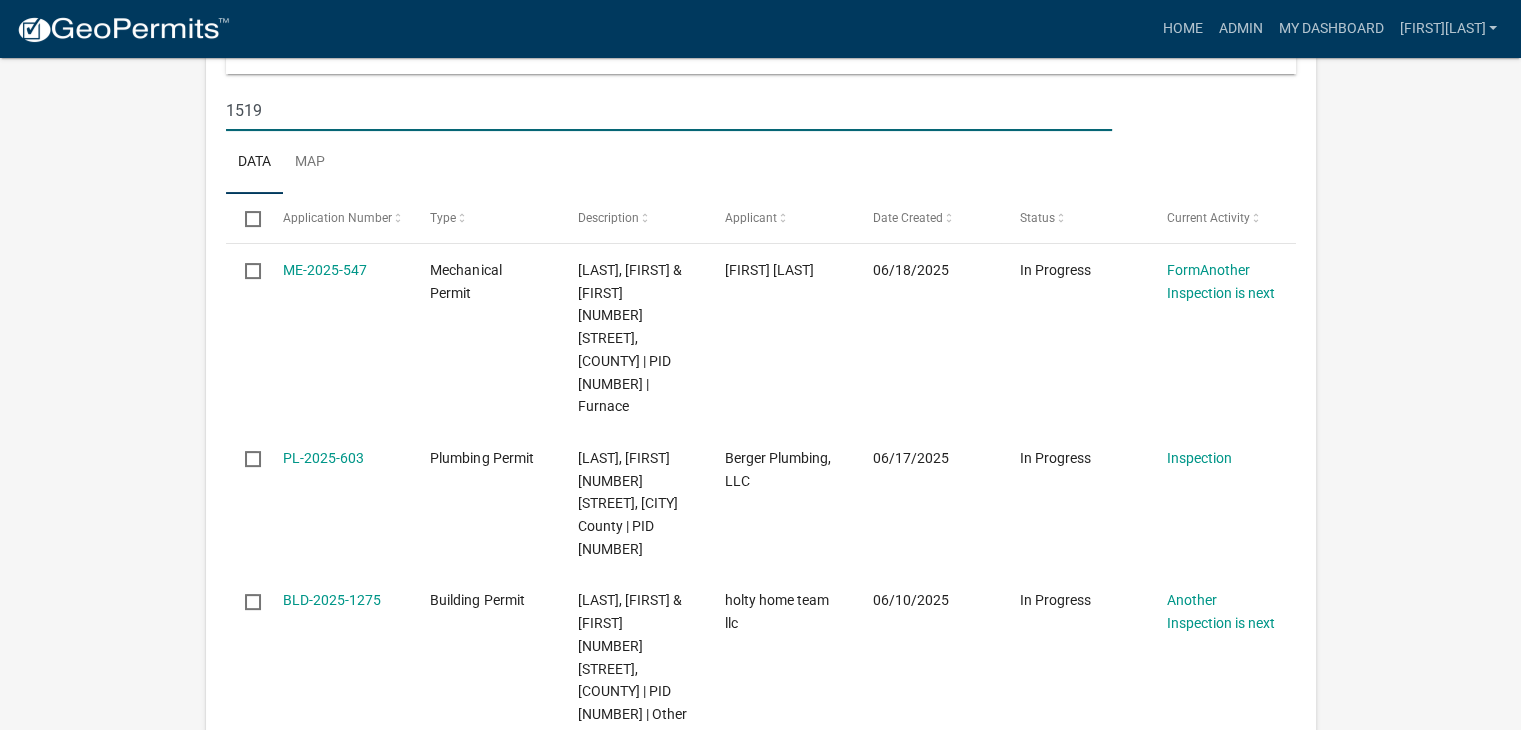 scroll, scrollTop: 500, scrollLeft: 0, axis: vertical 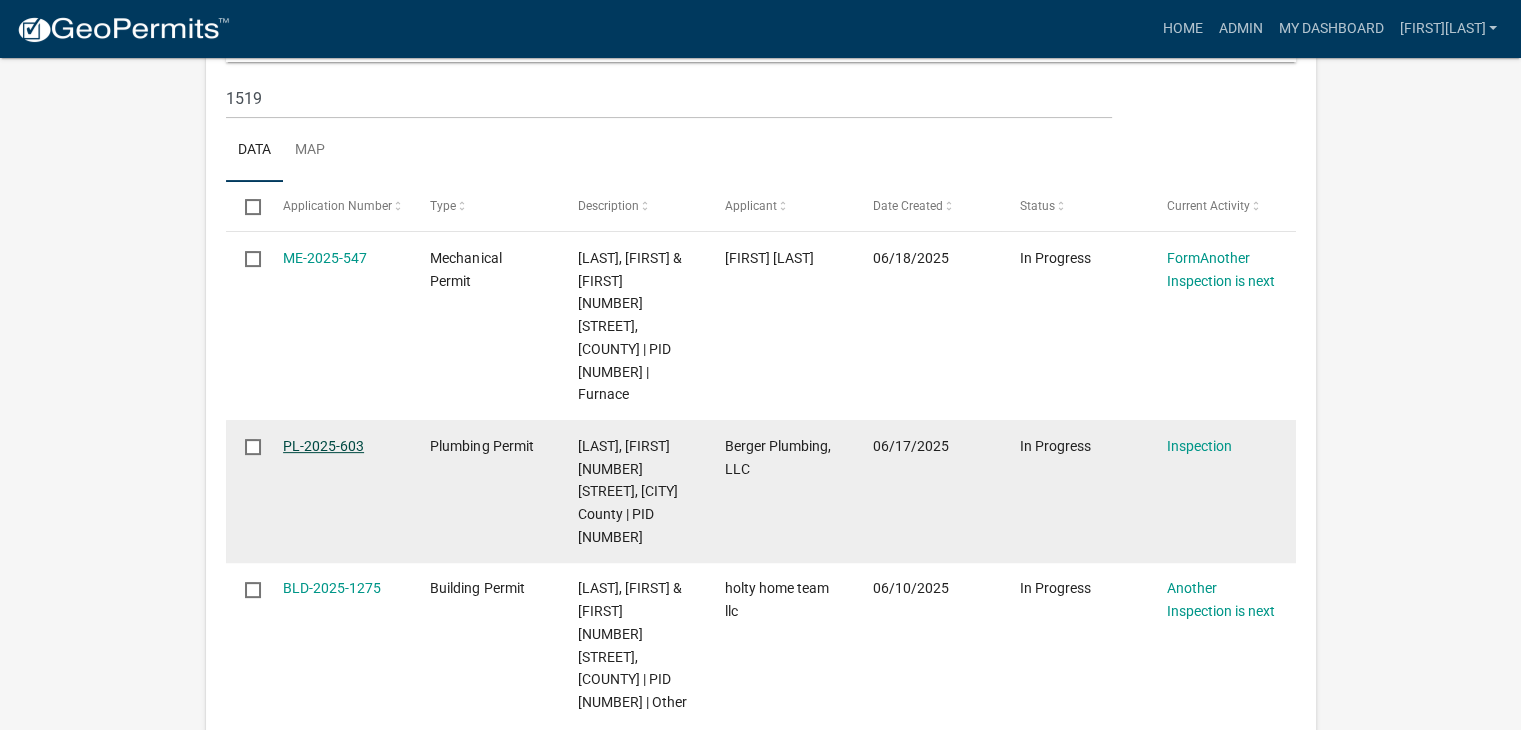 click on "PL-2025-603" 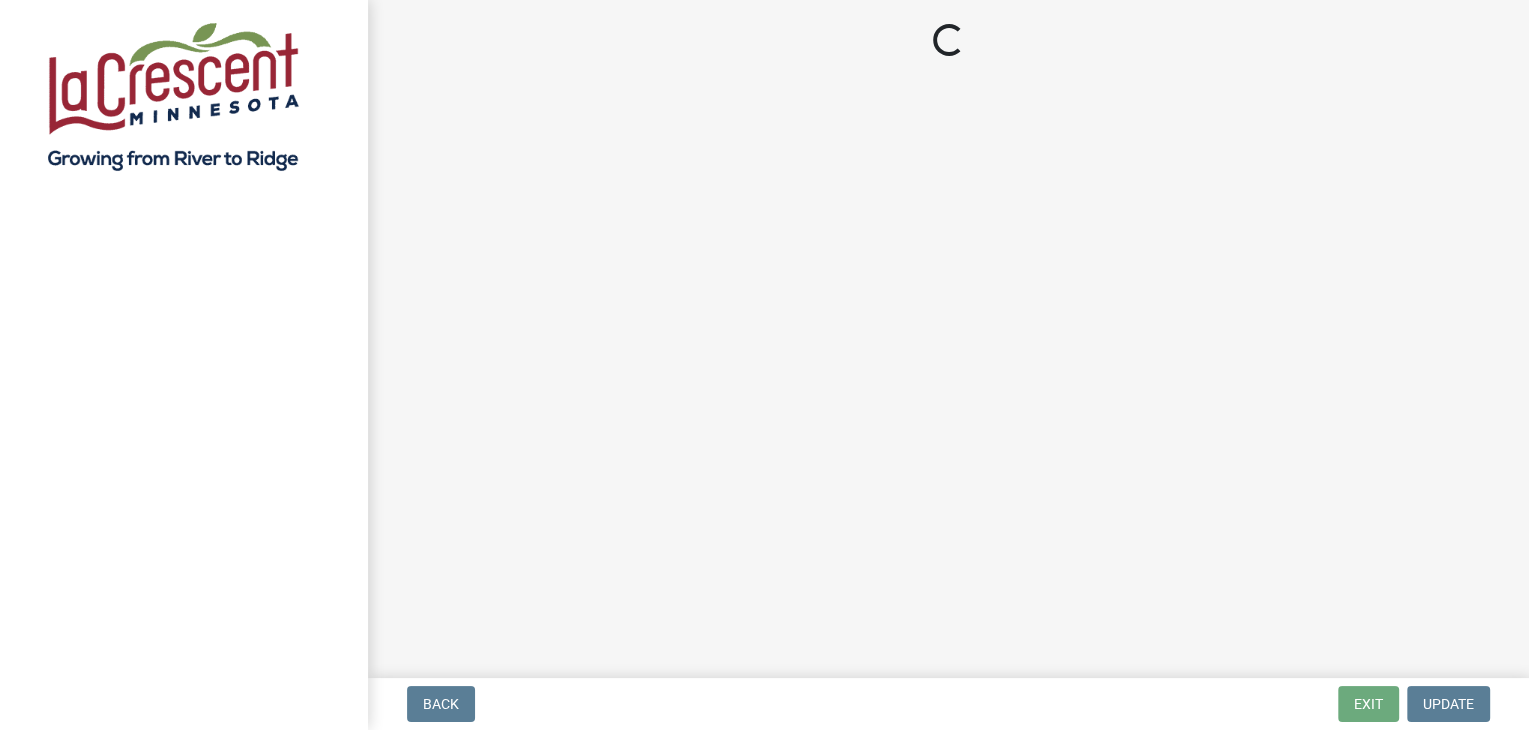 scroll, scrollTop: 0, scrollLeft: 0, axis: both 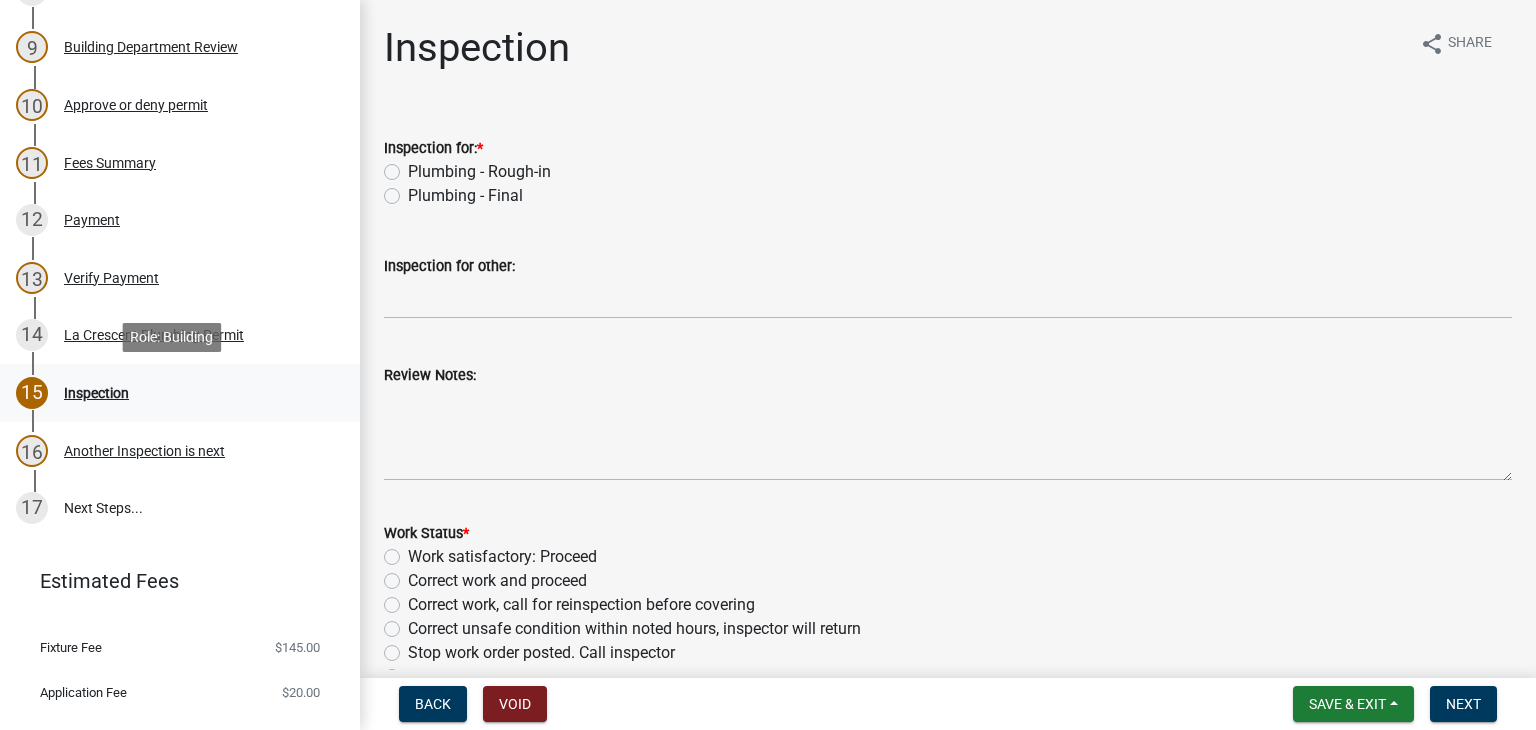 click on "Inspection" at bounding box center [96, 393] 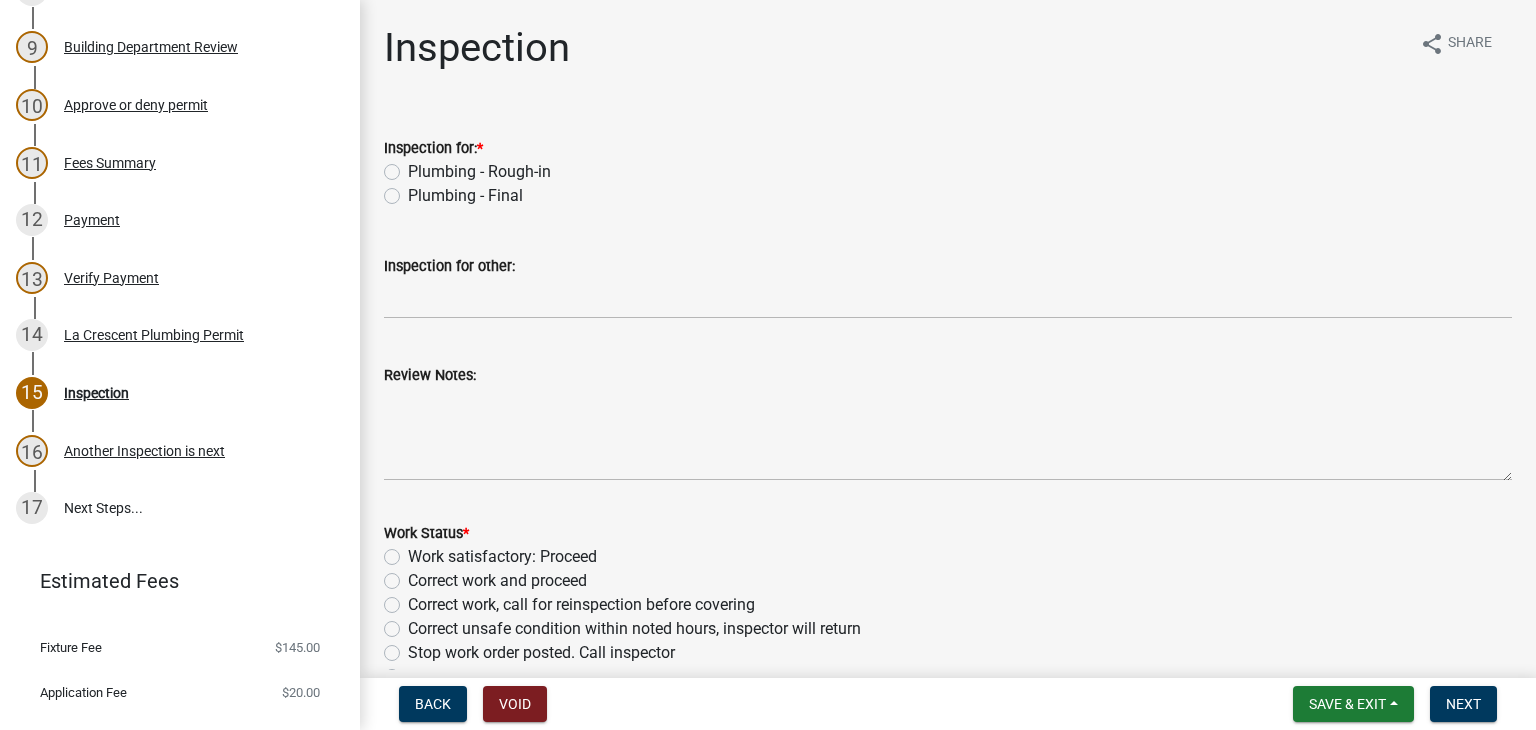 click on "Plumbing - Rough-in" 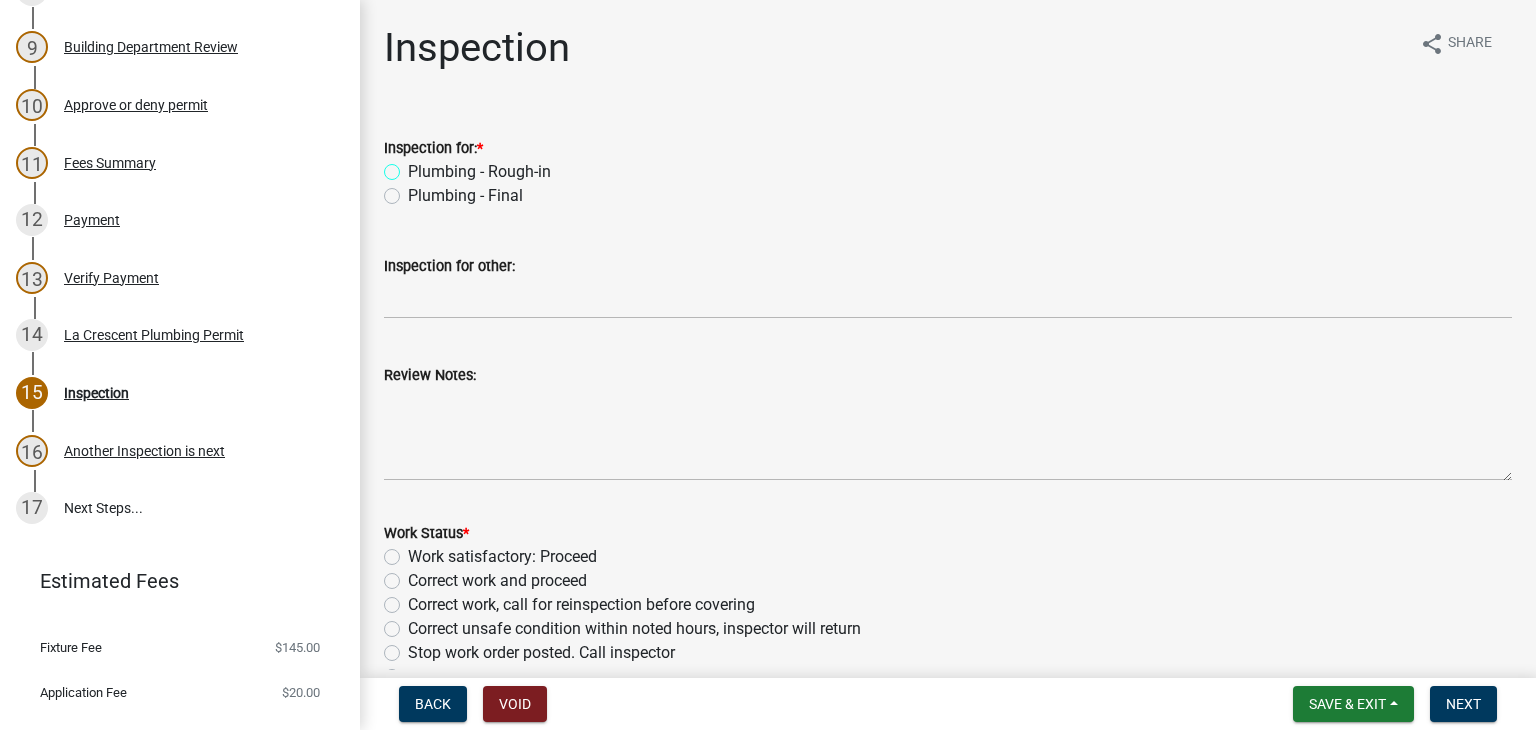 click on "Plumbing - Rough-in" at bounding box center (414, 166) 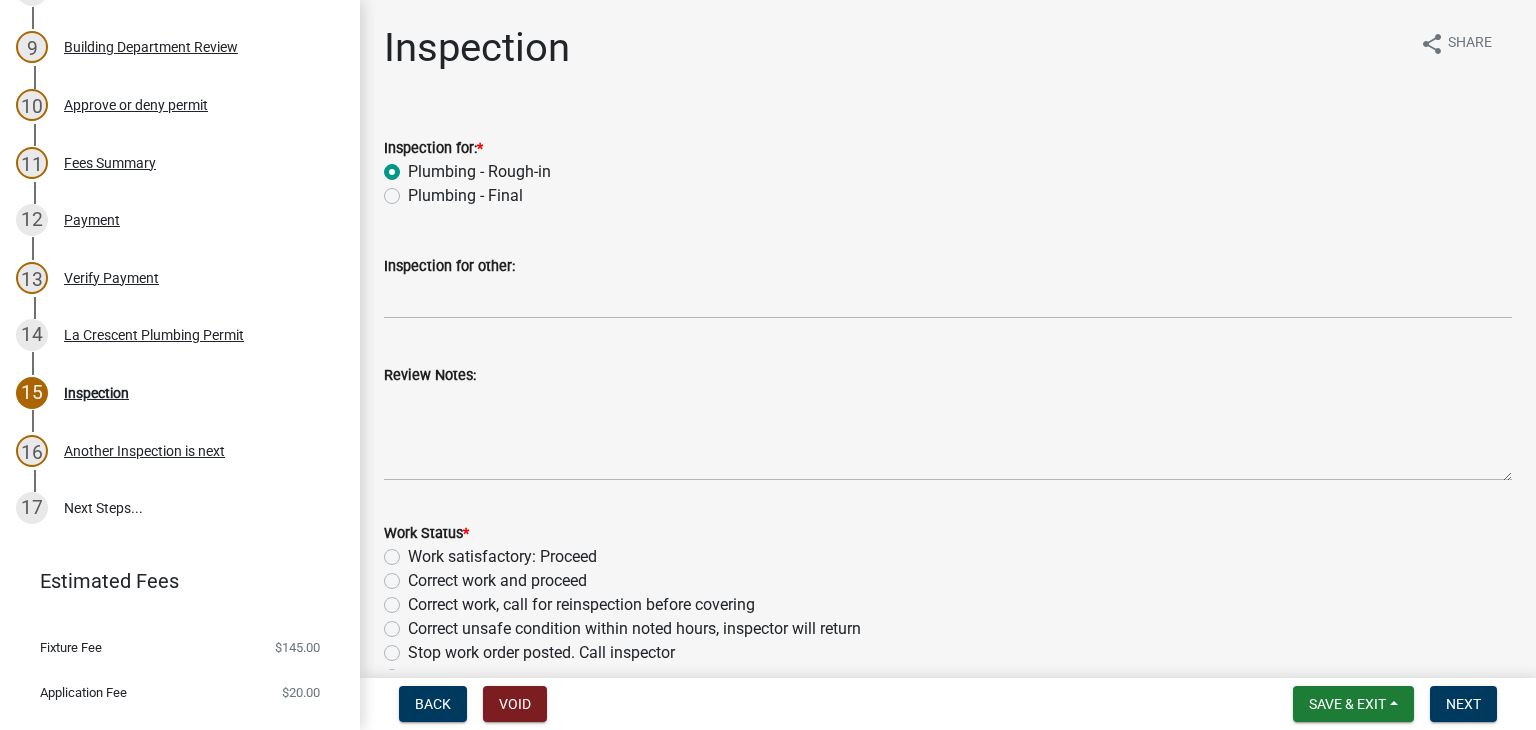 radio on "true" 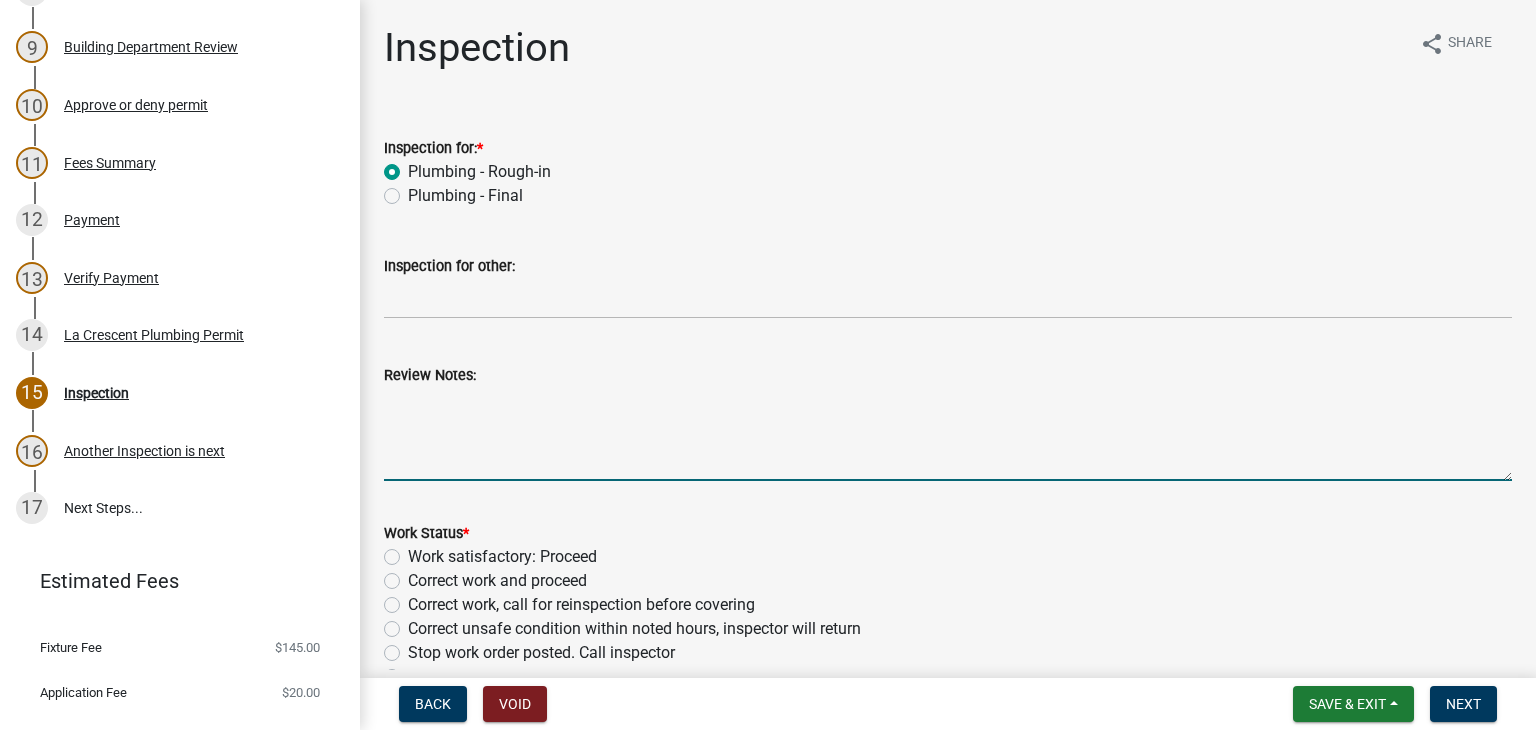 click on "Review Notes:" at bounding box center [948, 434] 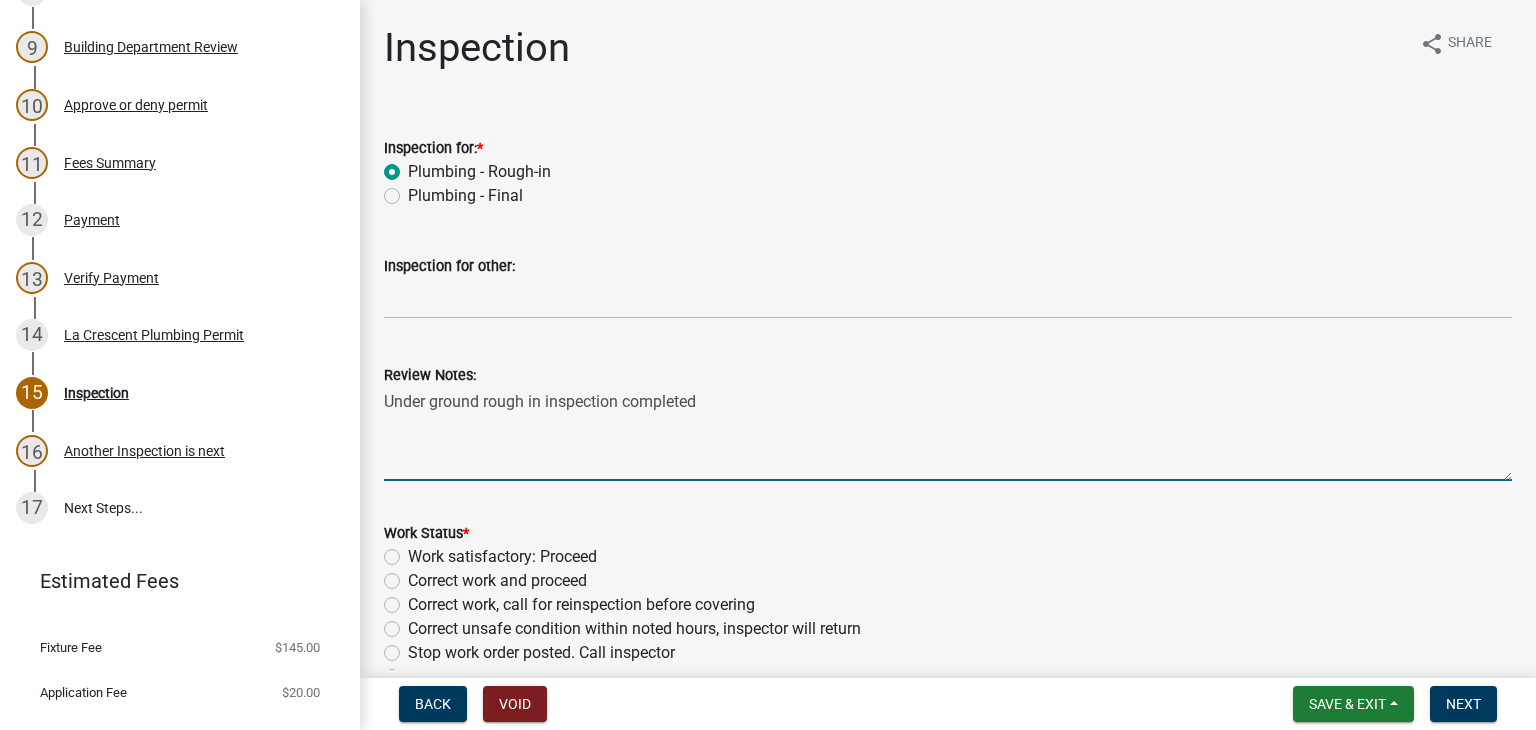 click on "Under ground rough in inspection completed" at bounding box center [948, 434] 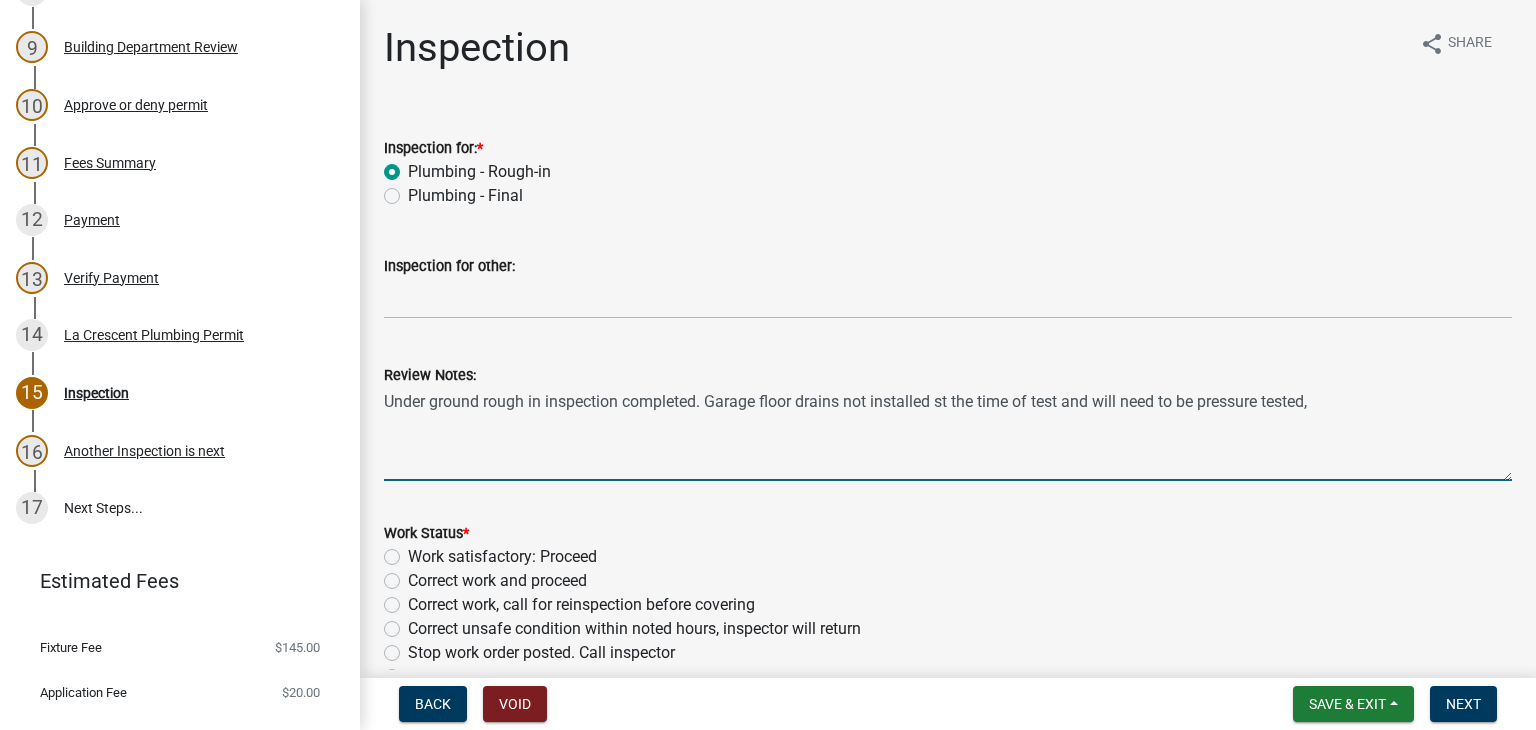 drag, startPoint x: 943, startPoint y: 404, endPoint x: 908, endPoint y: 414, distance: 36.40055 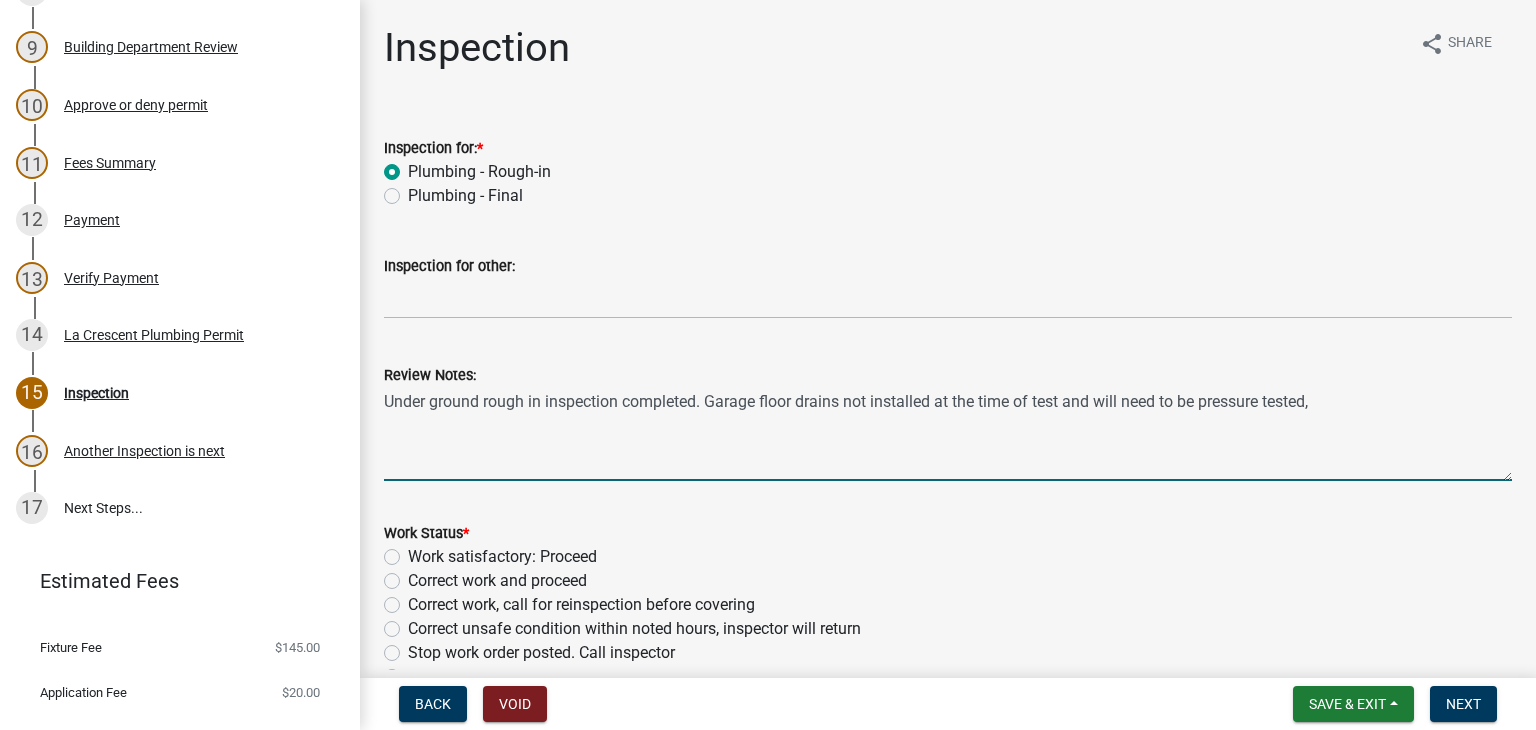 click on "Under ground rough in inspection completed. Garage floor drains not installed at the time of test and will need to be pressure tested," at bounding box center (948, 434) 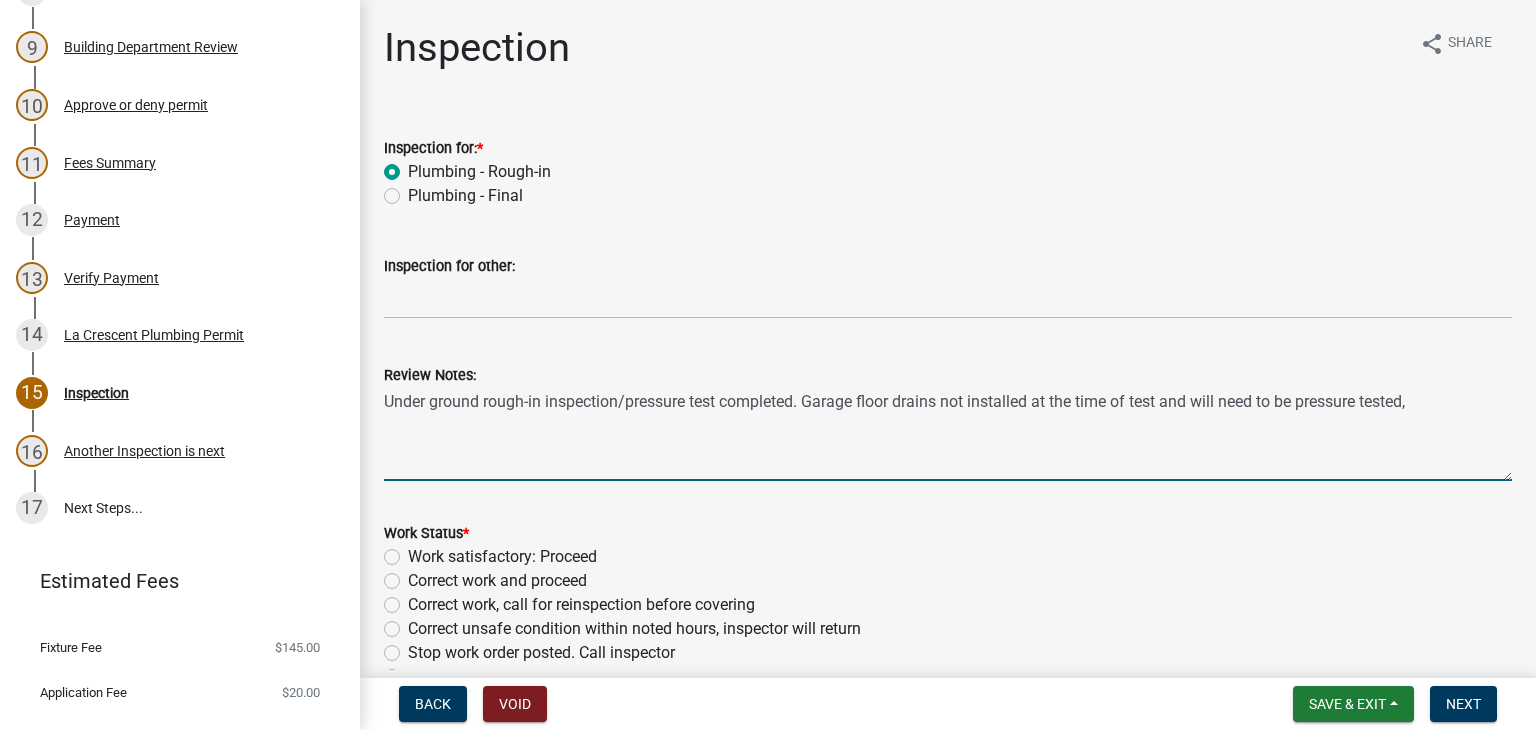 click on "Under ground rough-in inspection/pressure test completed. Garage floor drains not installed at the time of test and will need to be pressure tested," at bounding box center [948, 434] 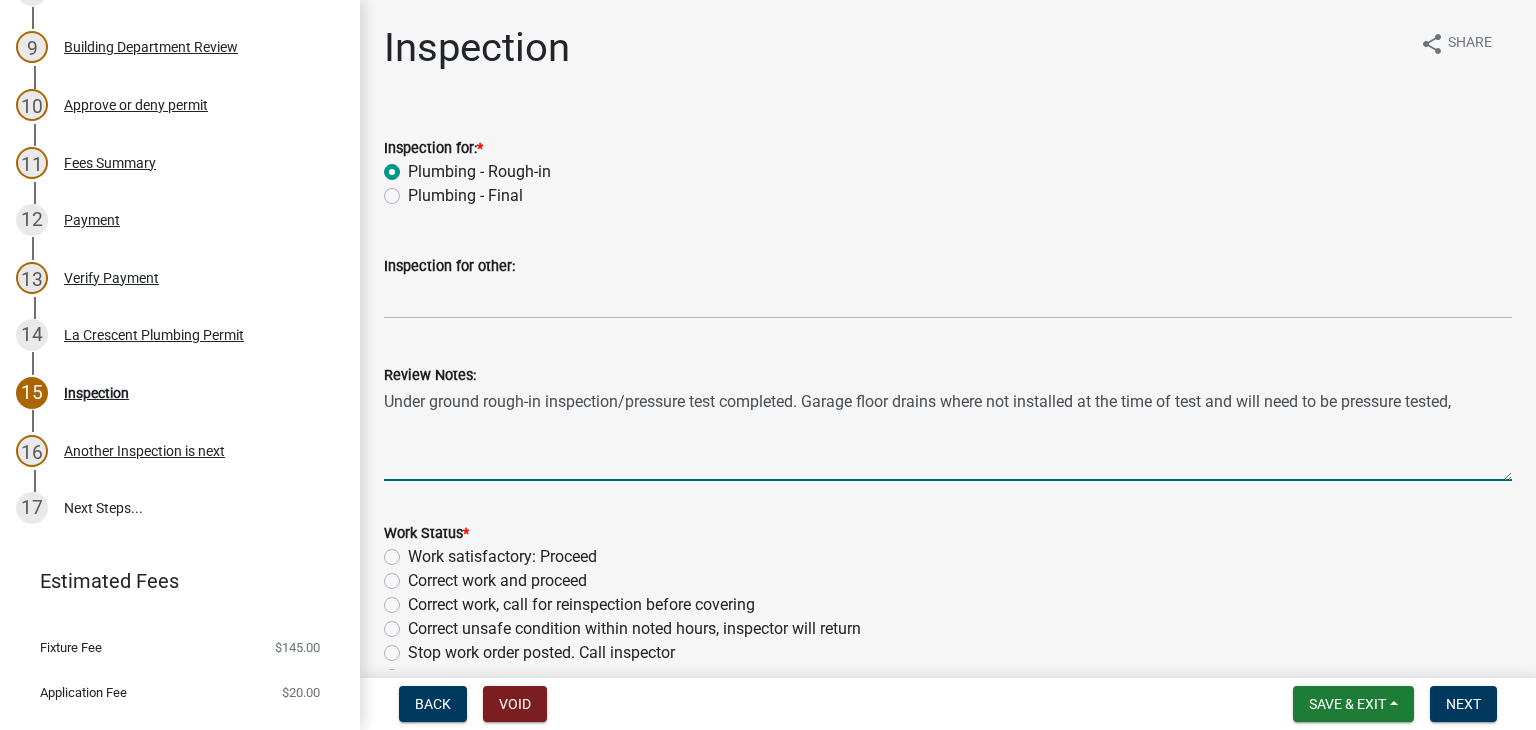 click on "Under ground rough-in inspection/pressure test completed. Garage floor drains where not installed at the time of test and will need to be pressure tested," at bounding box center (948, 434) 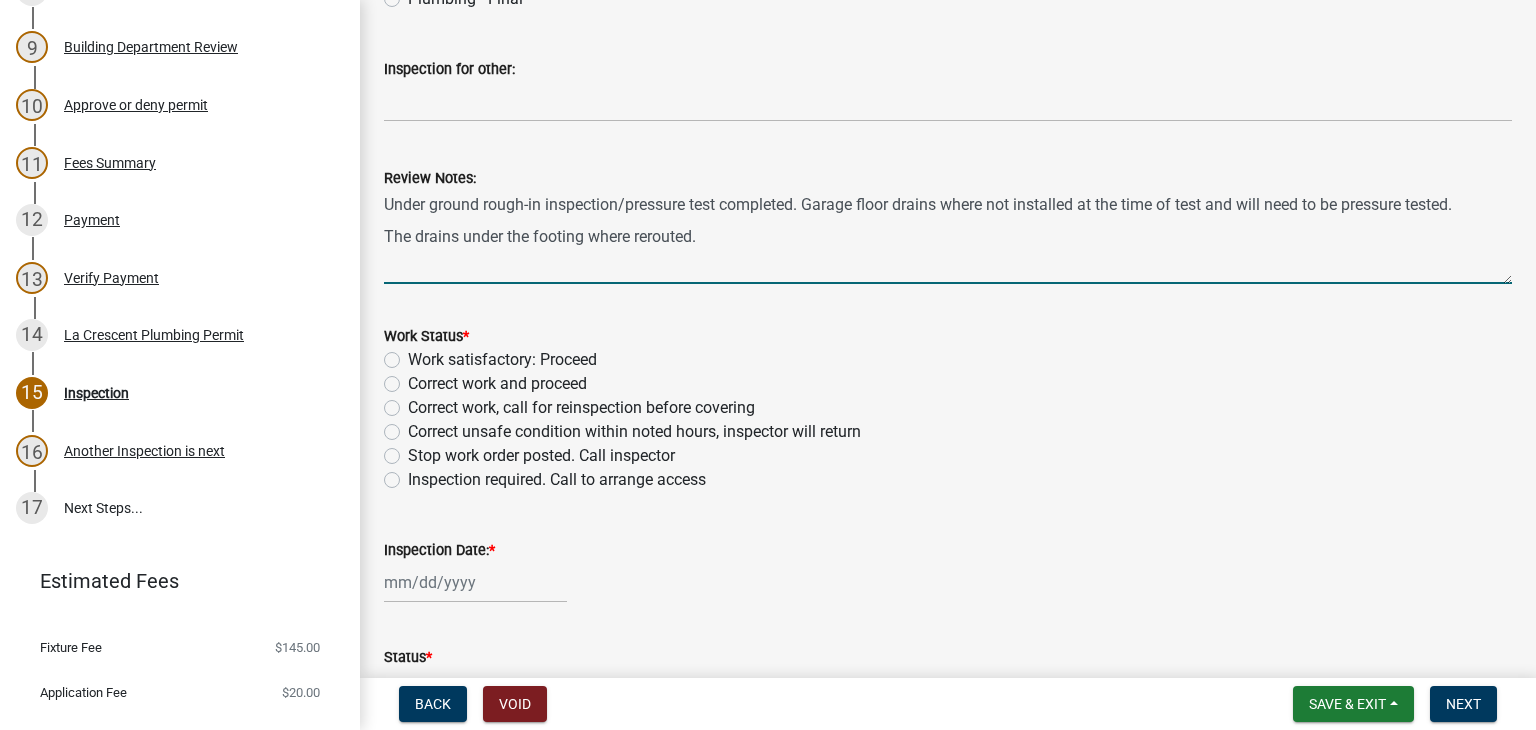 scroll, scrollTop: 200, scrollLeft: 0, axis: vertical 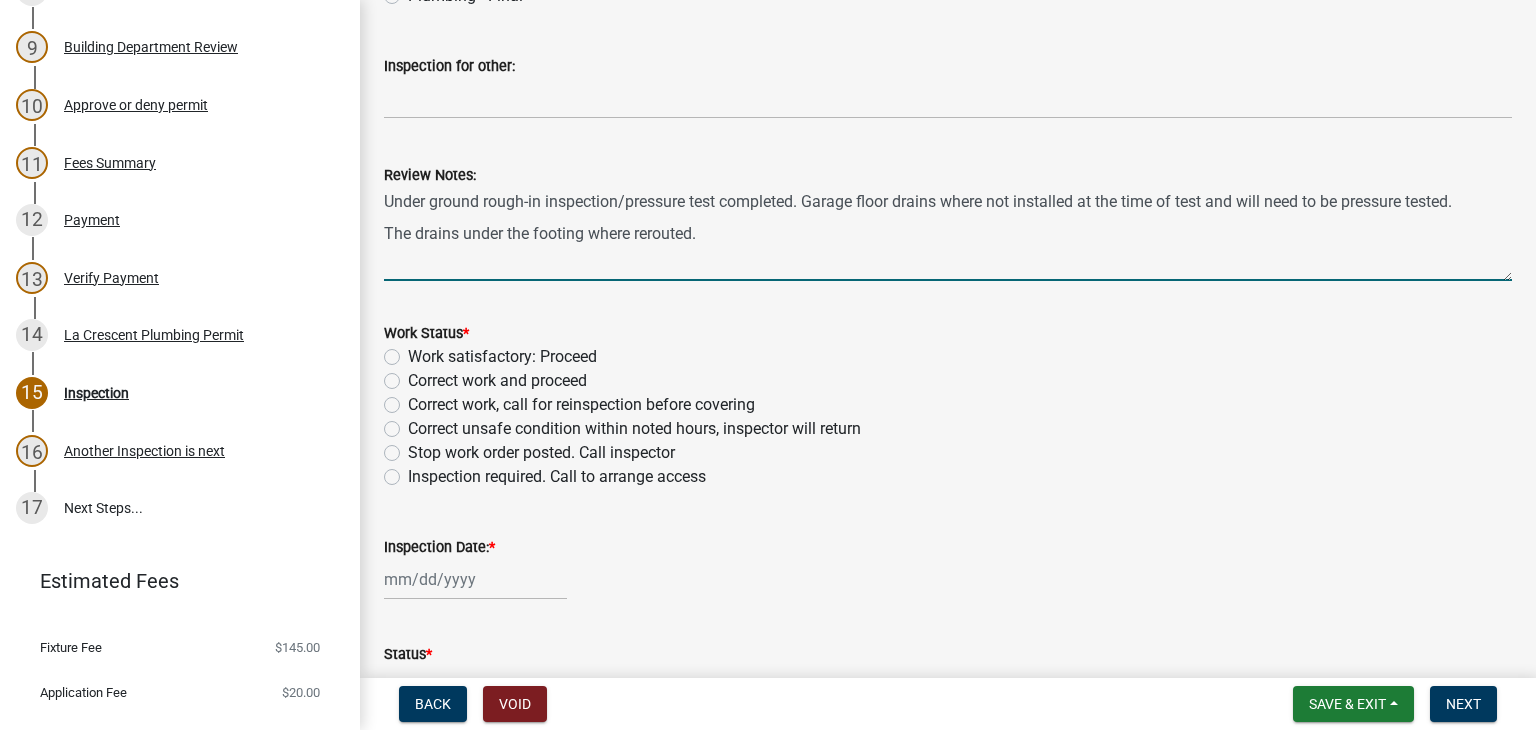 click on "Under ground rough-in inspection/pressure test completed. Garage floor drains where not installed at the time of test and will need to be pressure tested.
The drains under the footing where rerouted." at bounding box center (948, 234) 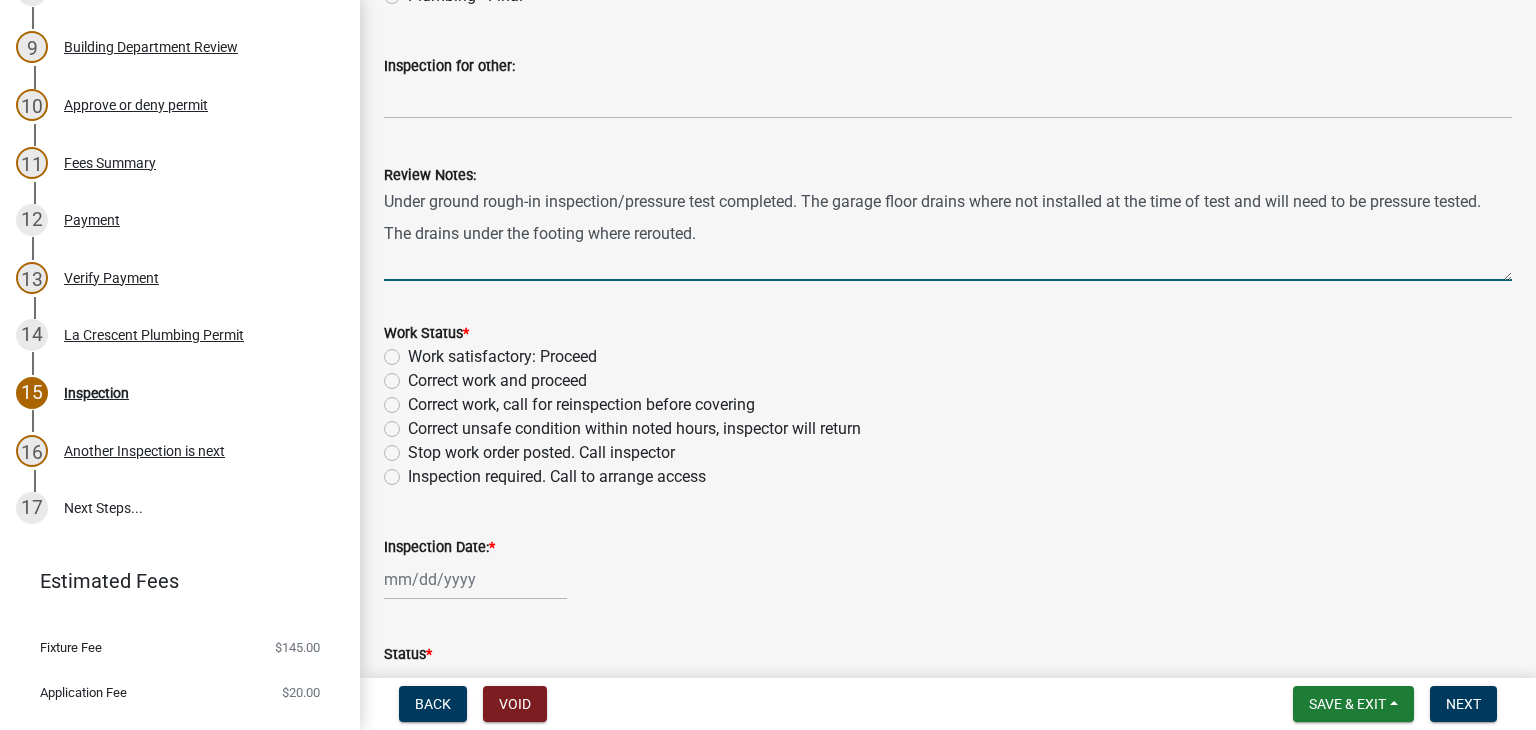 click on "Under ground rough-in inspection/pressure test completed. The garage floor drains where not installed at the time of test and will need to be pressure tested.
The drains under the footing where rerouted." at bounding box center (948, 234) 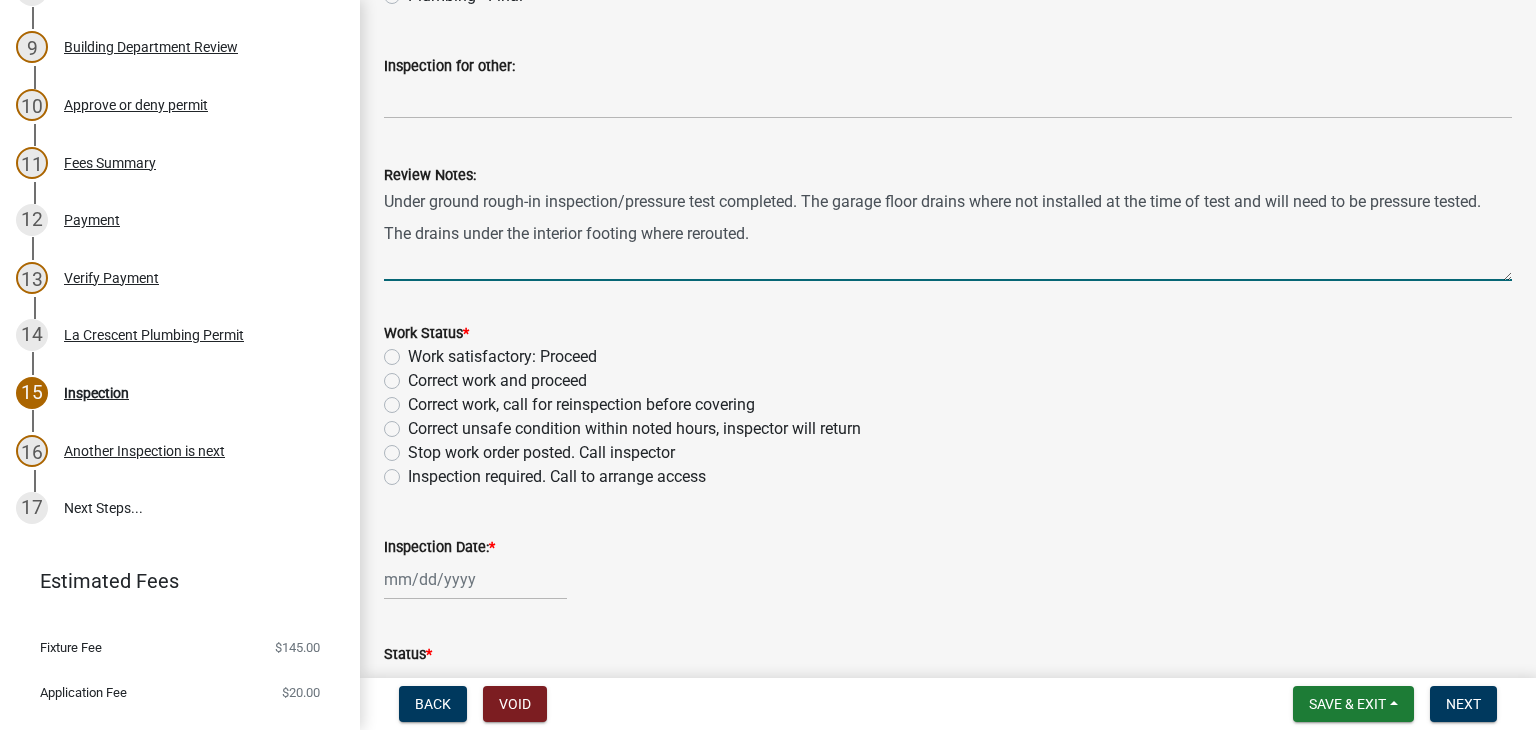 click on "Under ground rough-in inspection/pressure test completed. The garage floor drains where not installed at the time of test and will need to be pressure tested.
The drains under the interior footing where rerouted." at bounding box center [948, 234] 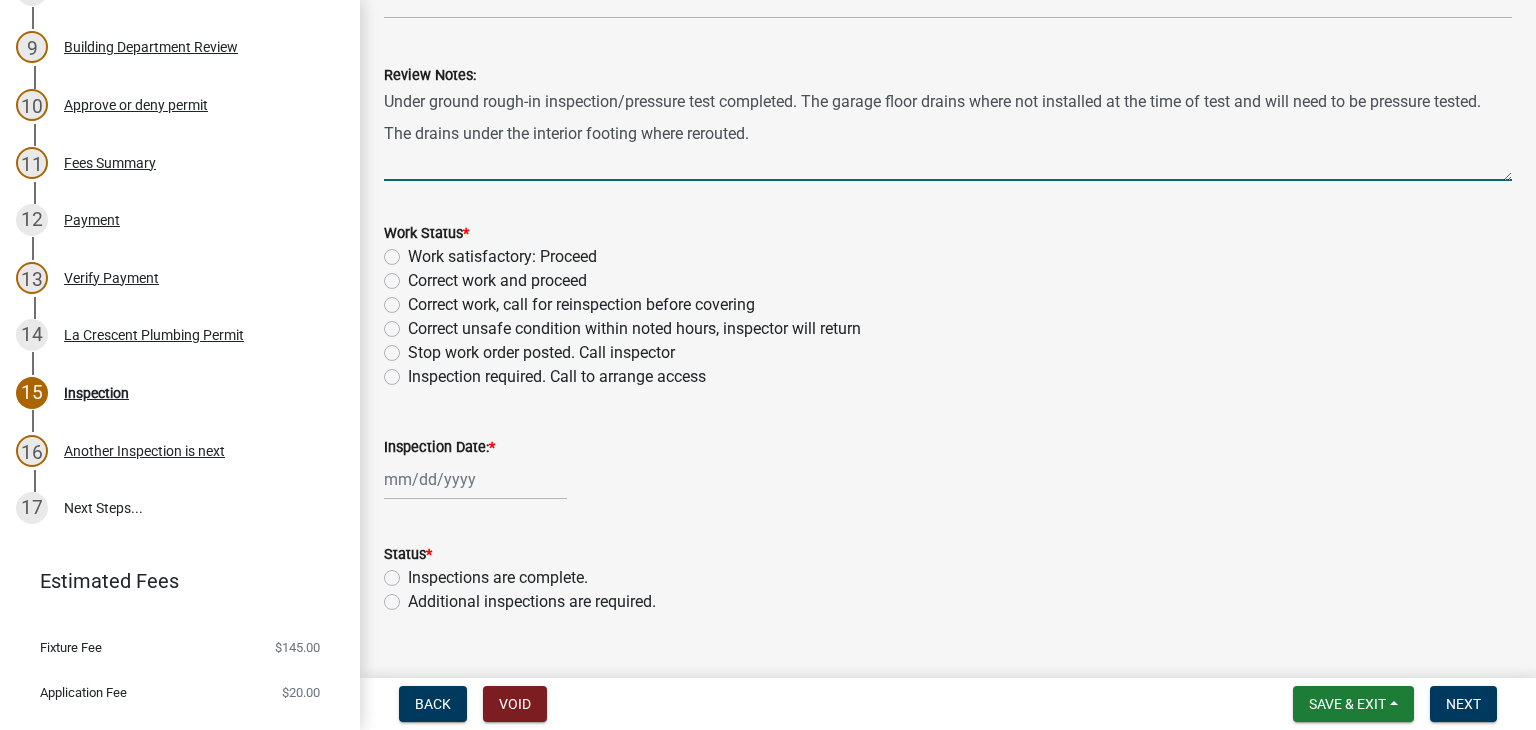 type on "Under ground rough-in inspection/pressure test completed. The garage floor drains where not installed at the time of test and will need to be pressure tested.
The drains under the interior footing where rerouted." 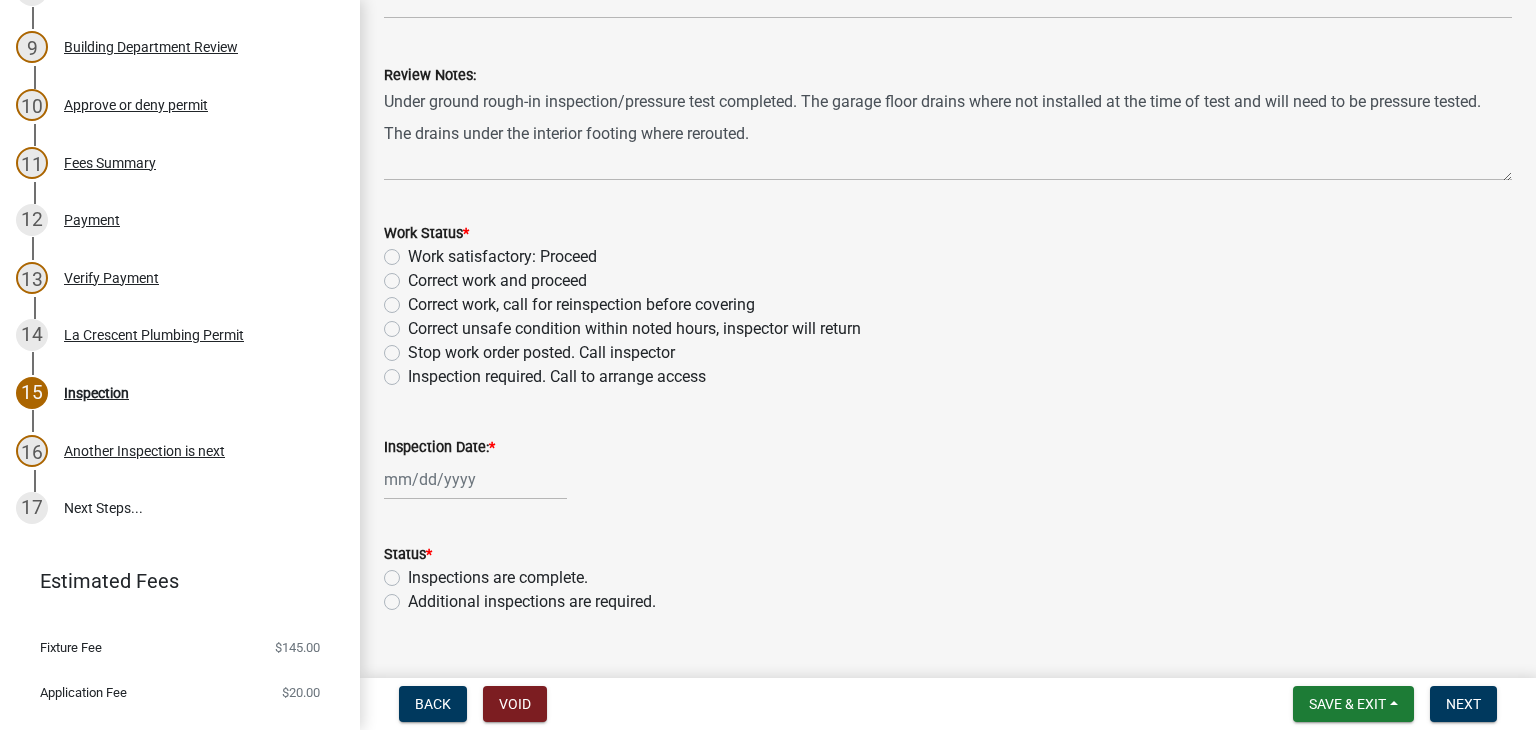 click on "Work satisfactory:  Proceed" 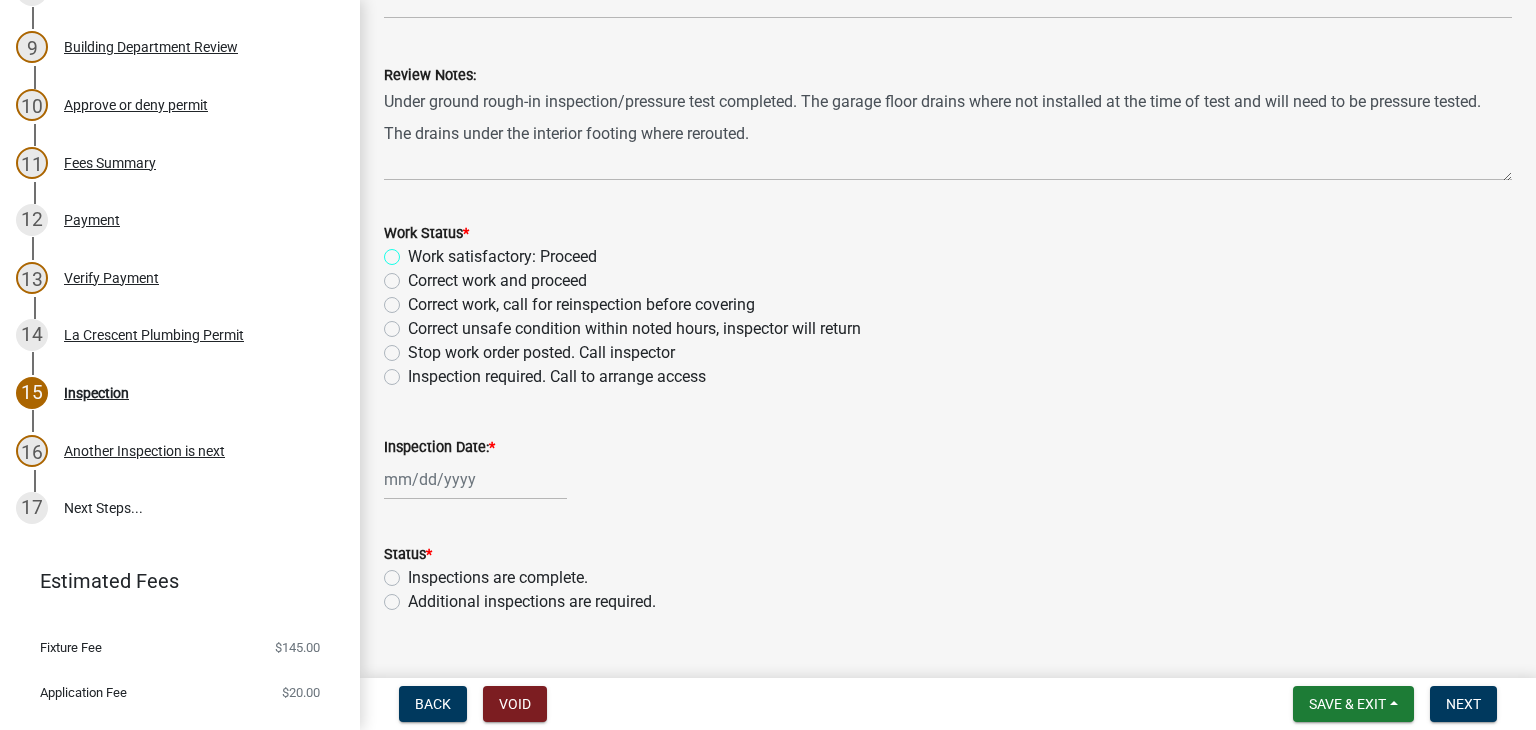 click on "Work satisfactory:  Proceed" at bounding box center (414, 251) 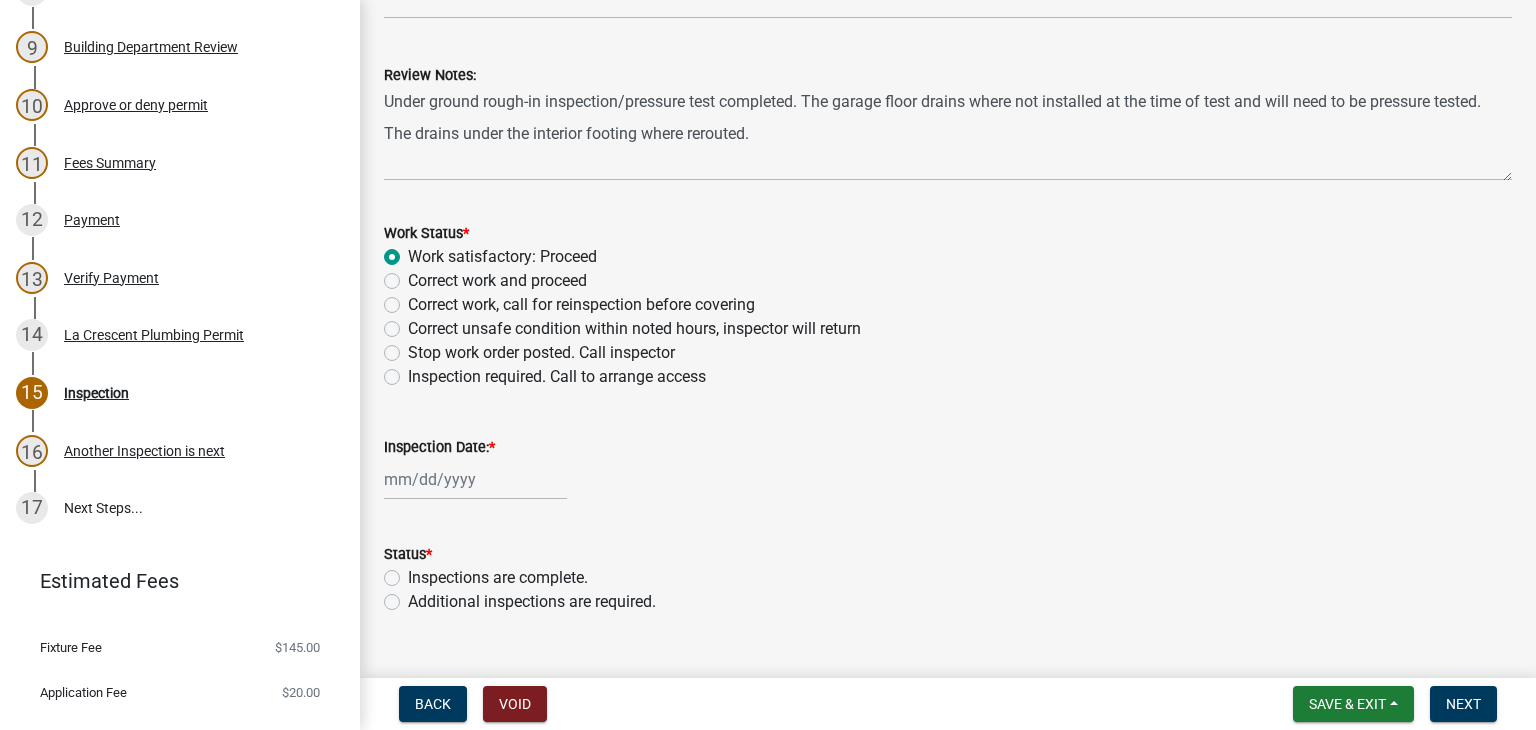 radio on "true" 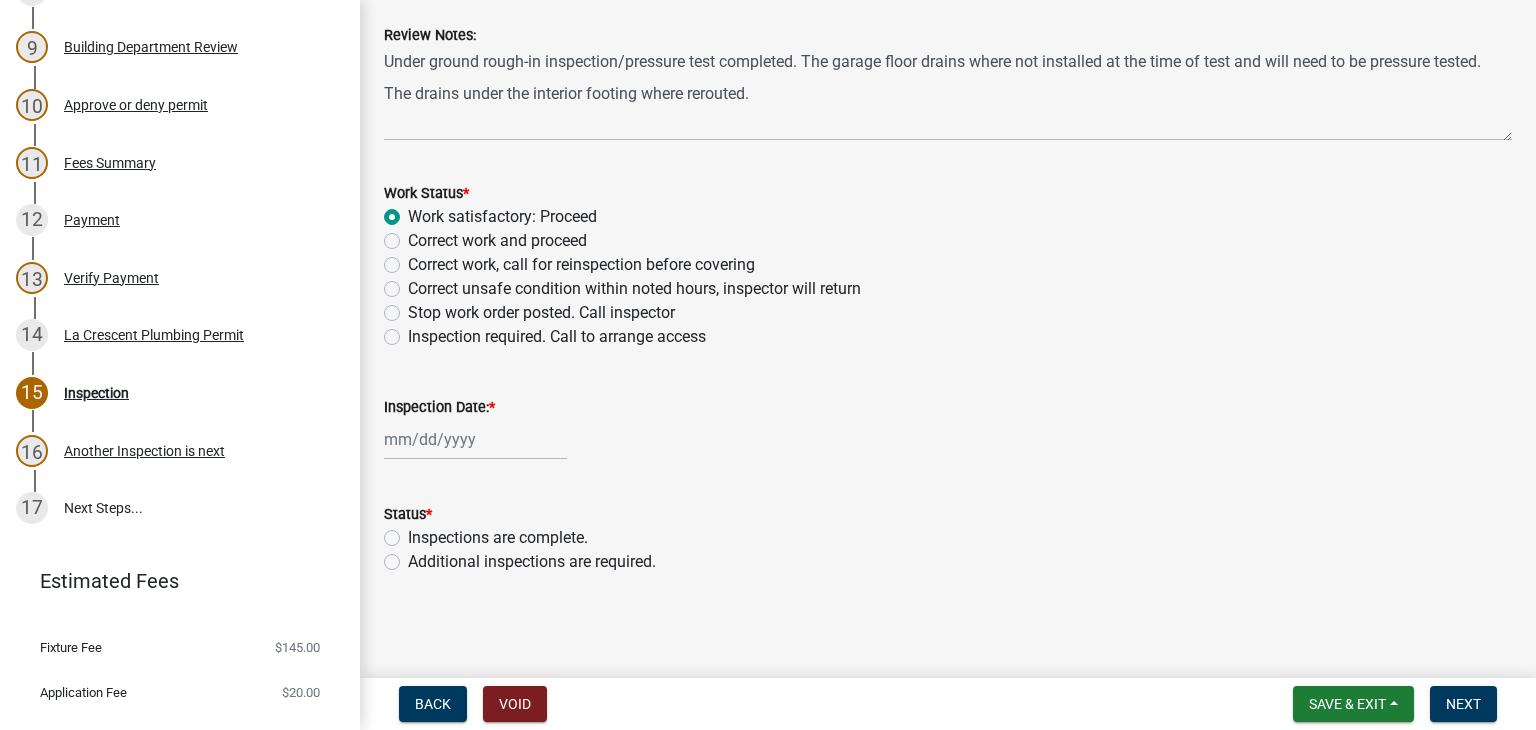 click 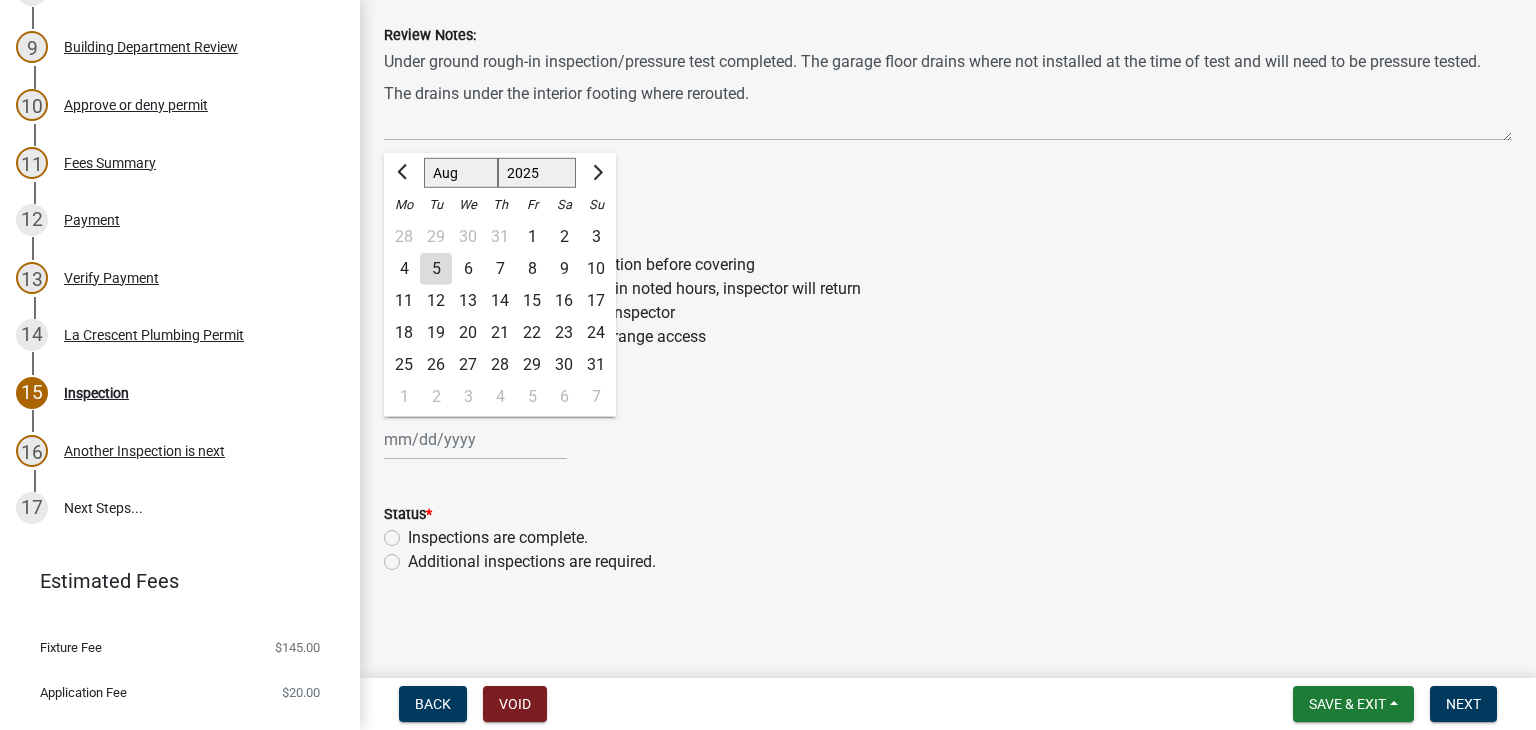 click on "31" 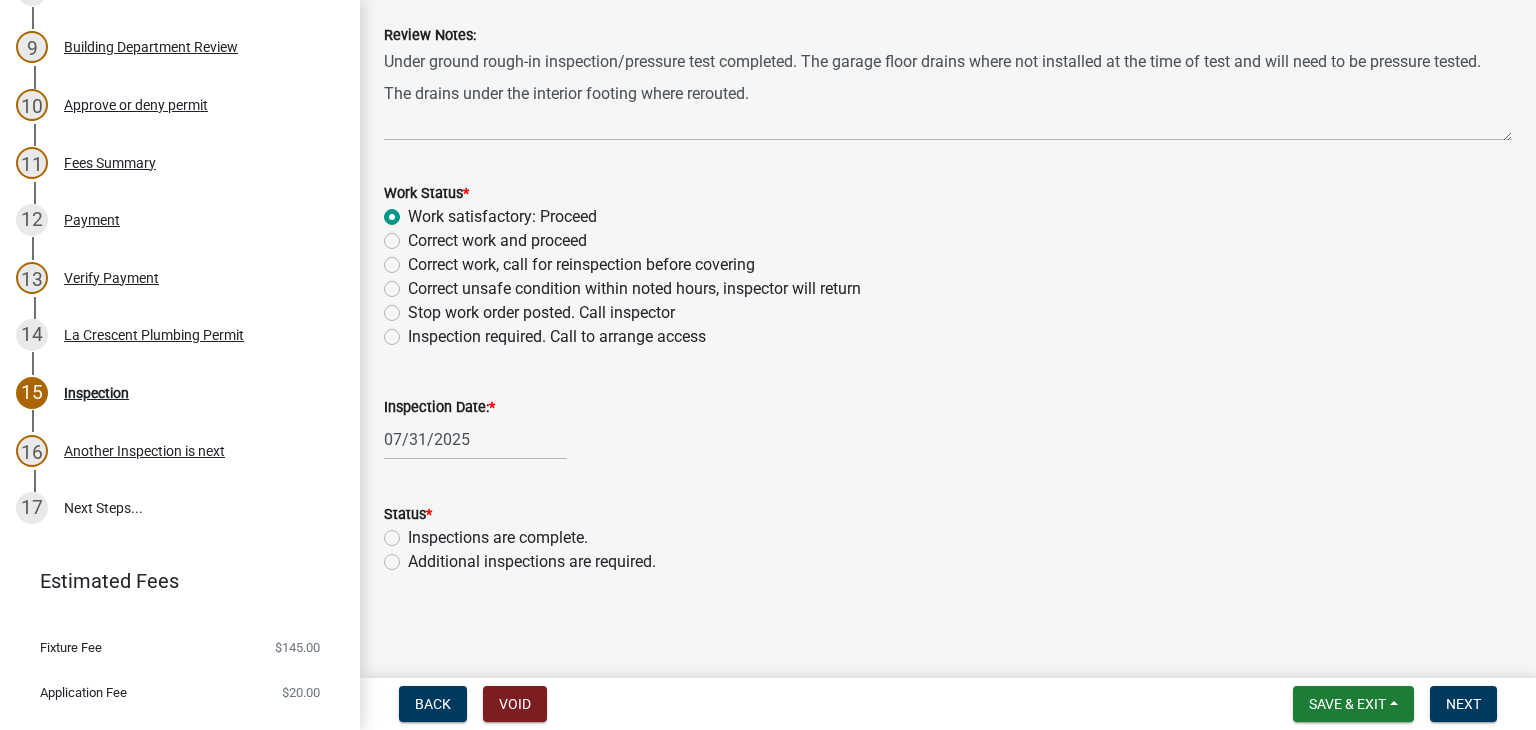 click on "07/31/2025" 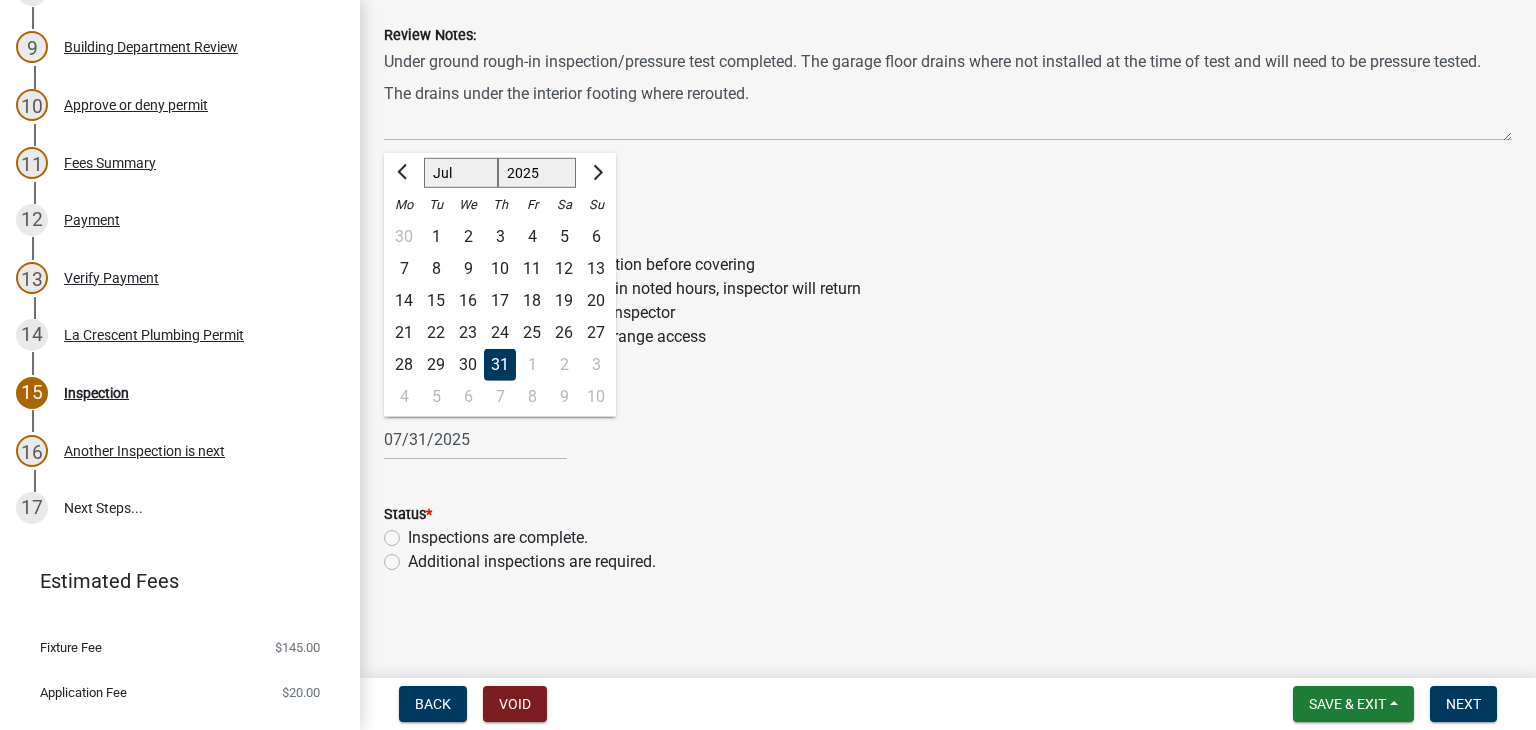 click on "30" 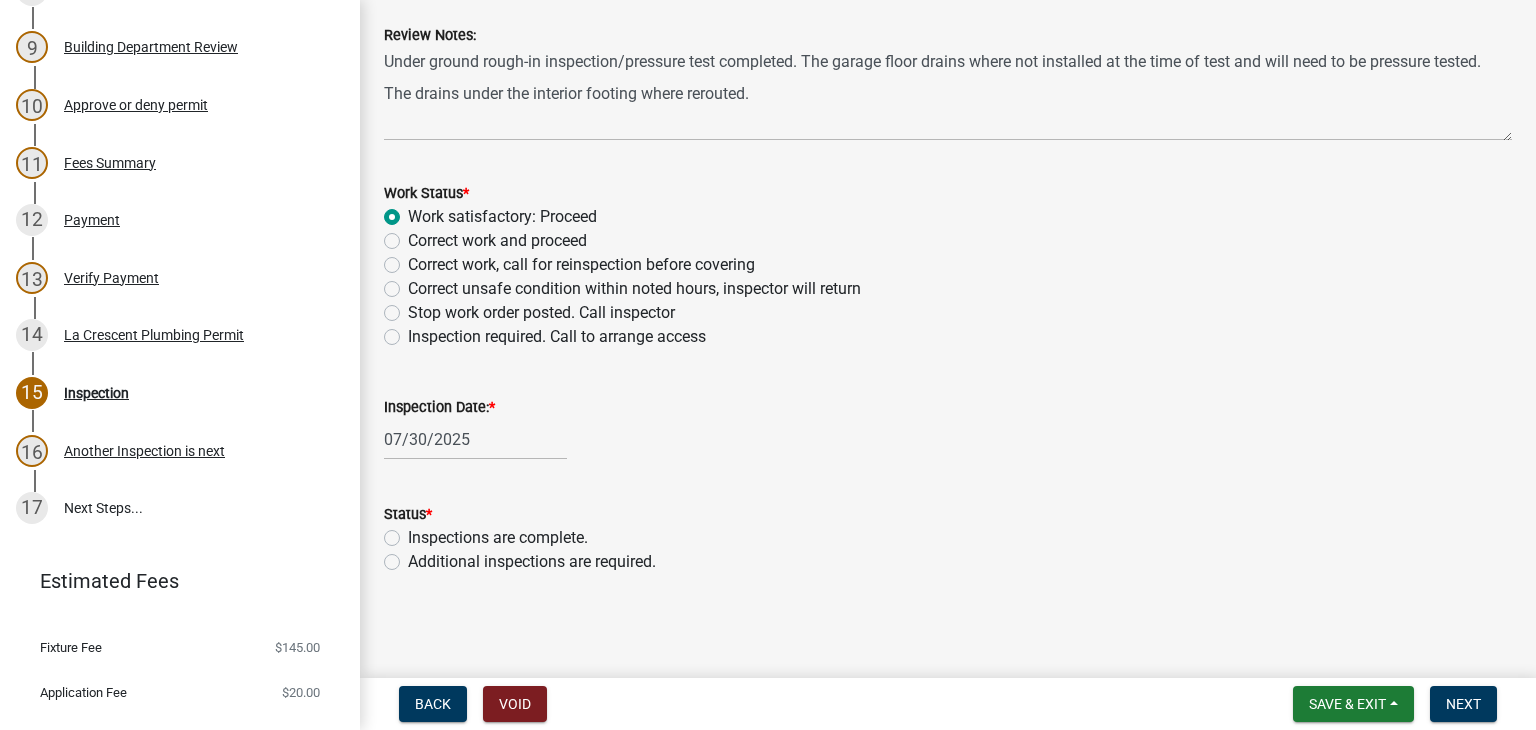 click on "Additional inspections are required." 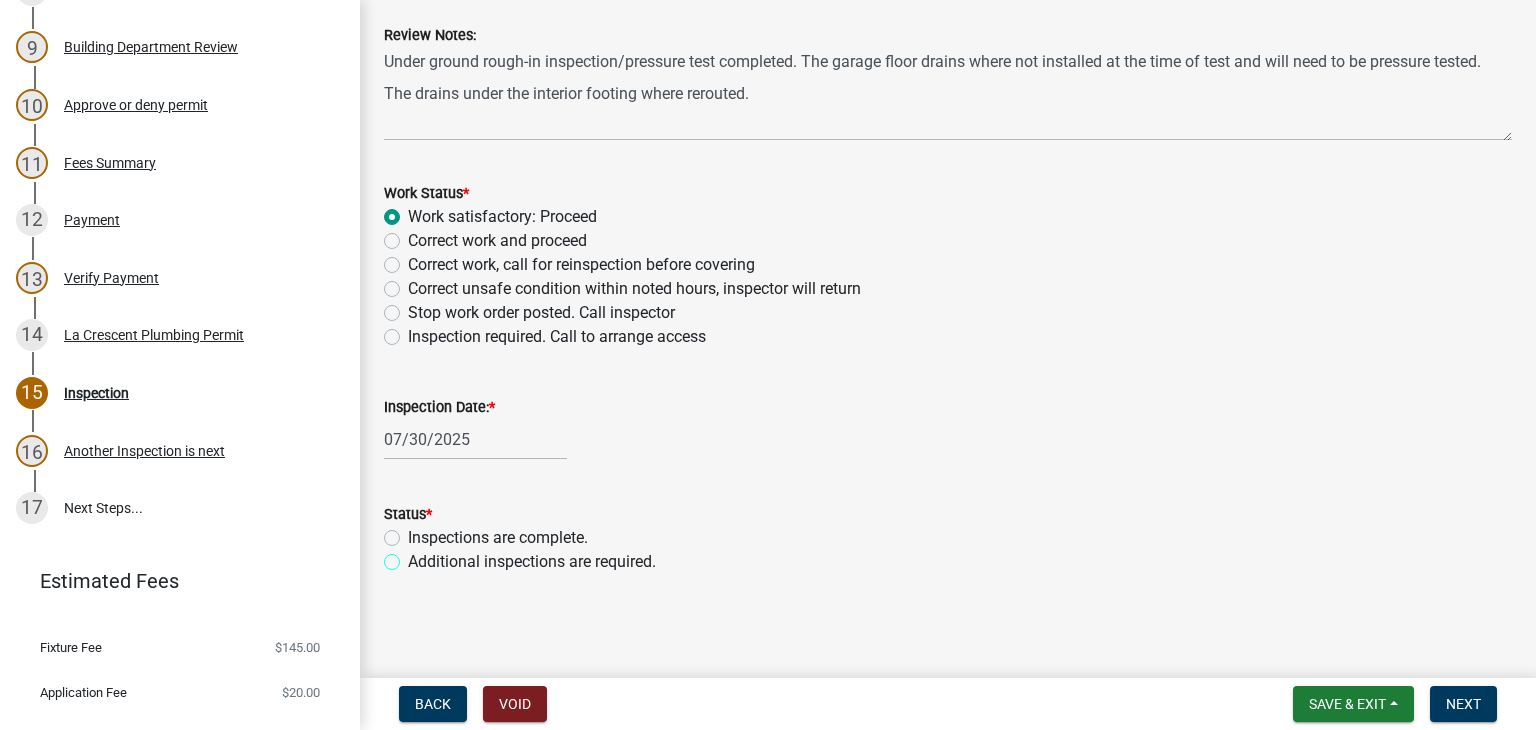 click on "Additional inspections are required." at bounding box center (414, 556) 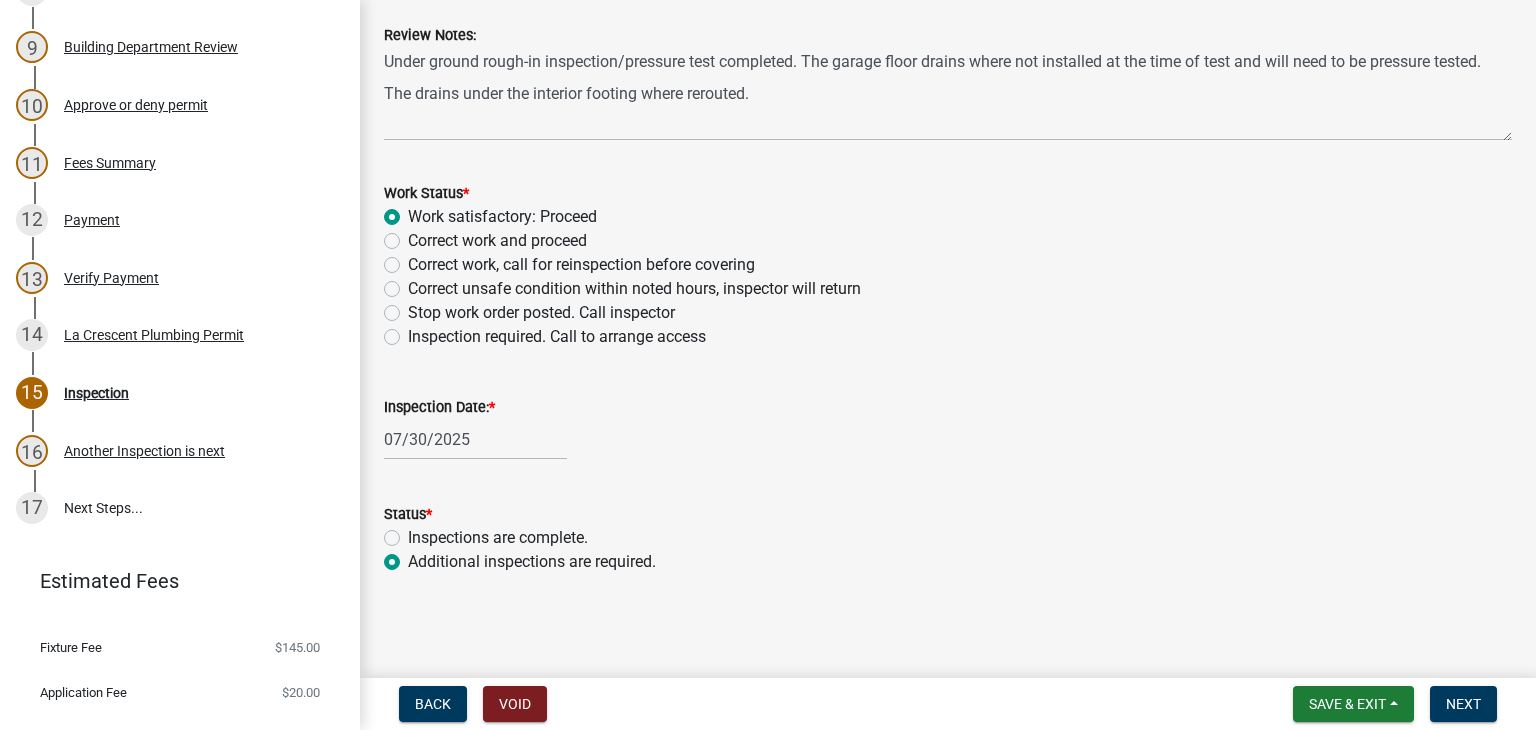 radio on "true" 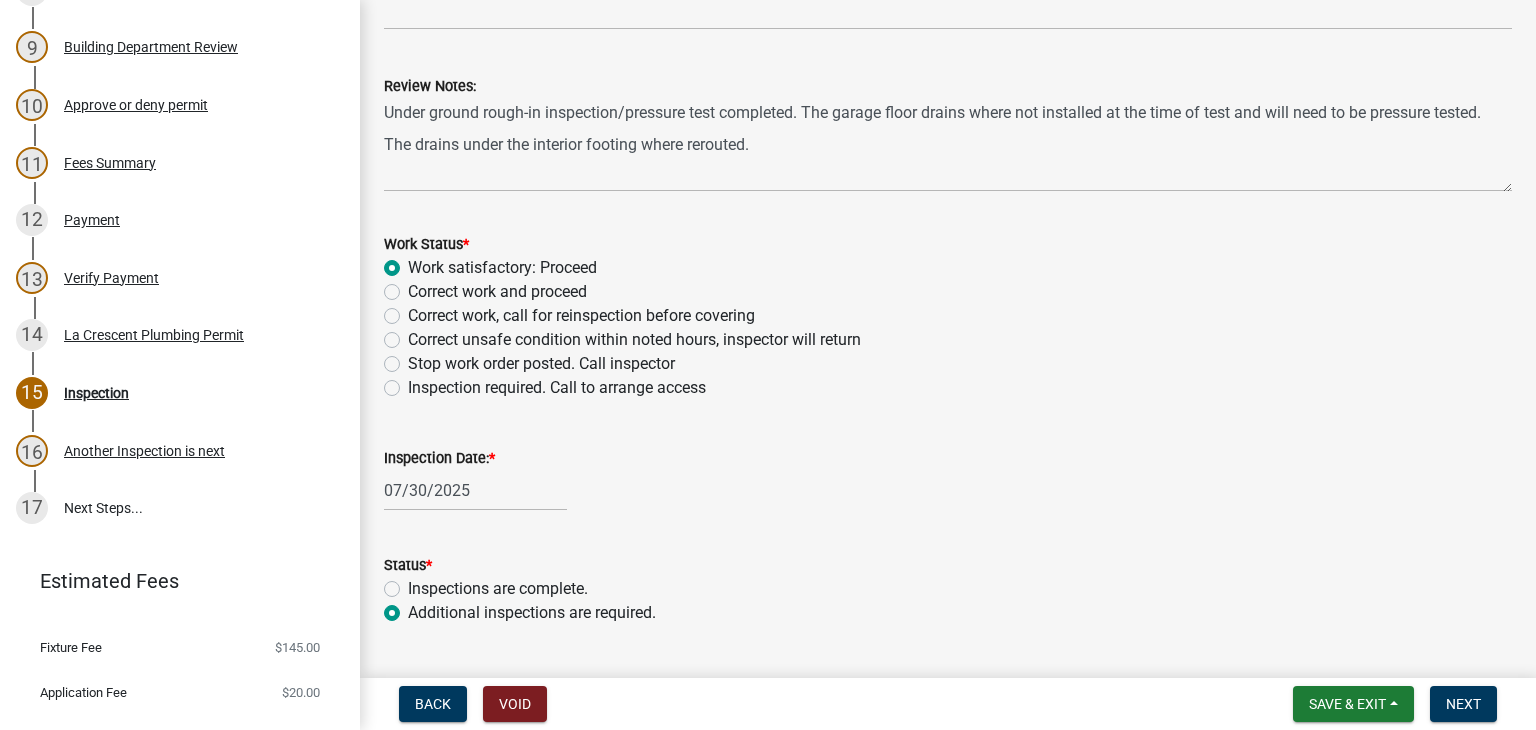 scroll, scrollTop: 240, scrollLeft: 0, axis: vertical 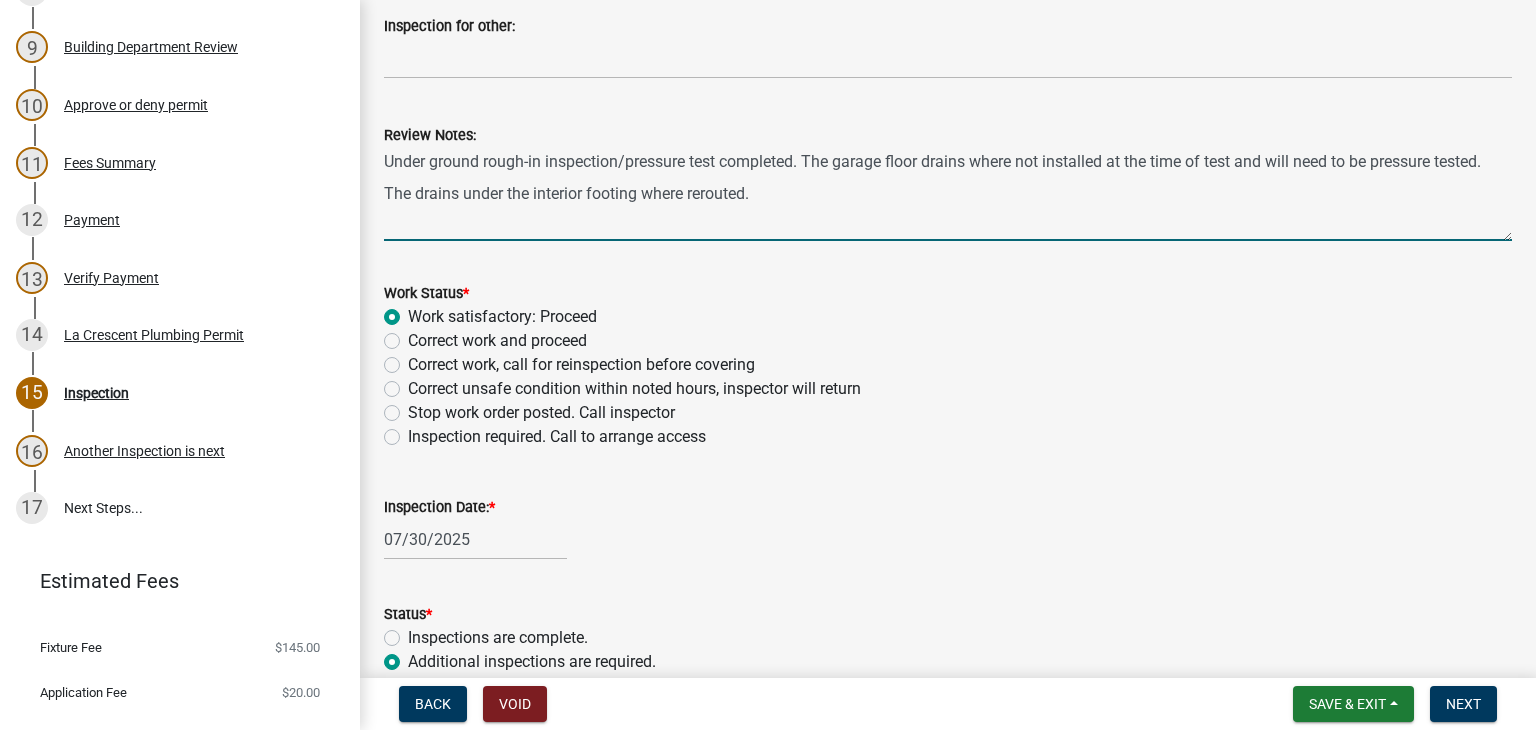 click on "Under ground rough-in inspection/pressure test completed. The garage floor drains where not installed at the time of test and will need to be pressure tested.
The drains under the interior footing where rerouted." at bounding box center [948, 194] 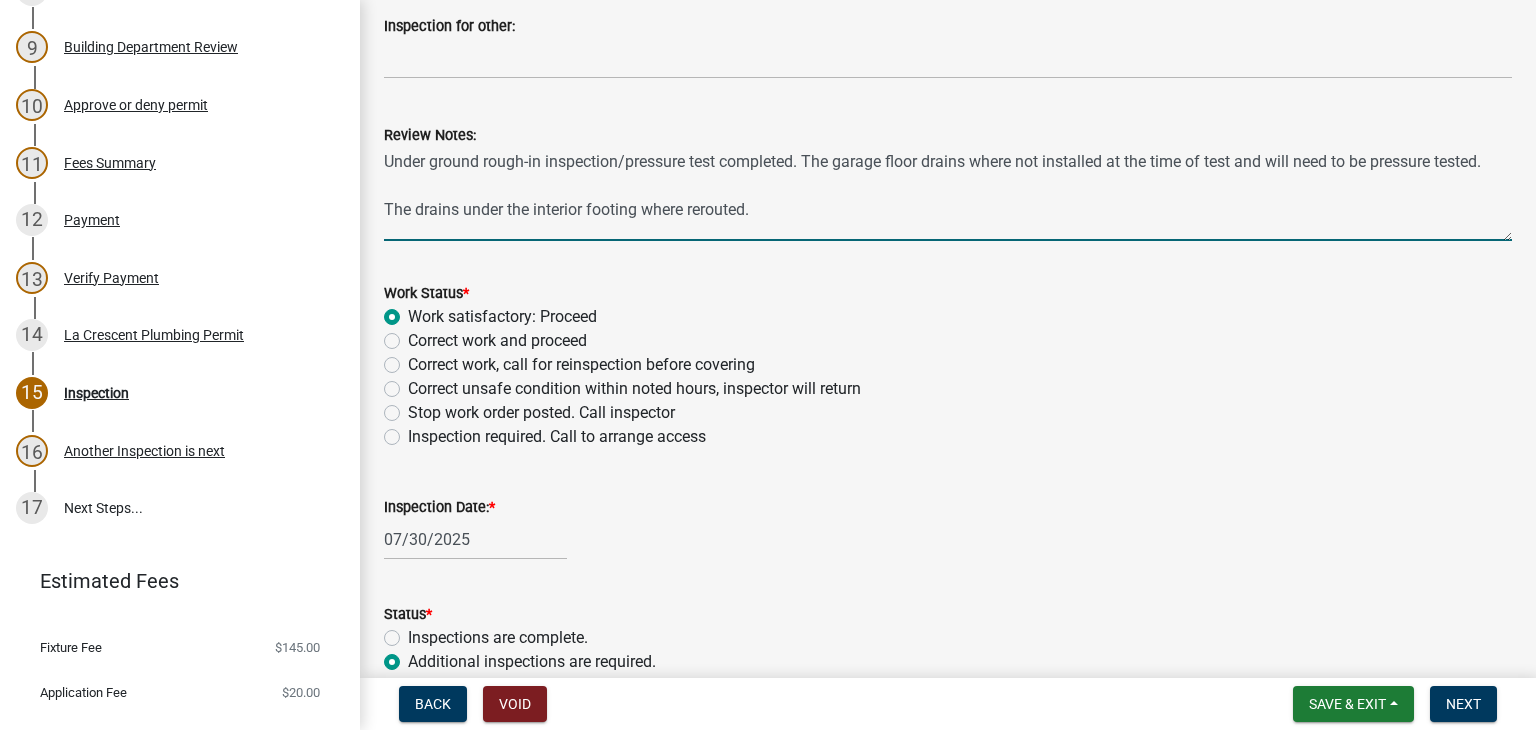 scroll, scrollTop: 340, scrollLeft: 0, axis: vertical 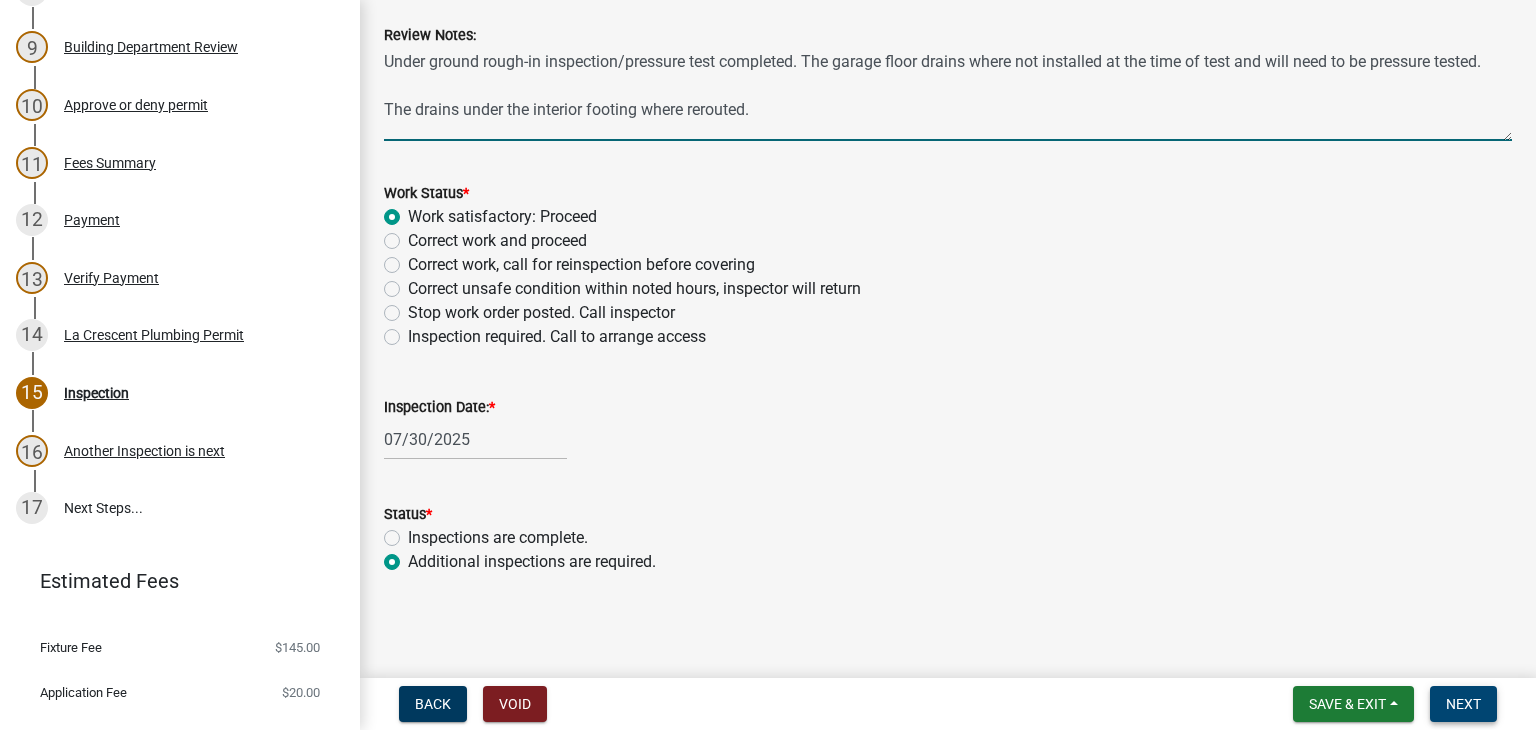 type on "Under ground rough-in inspection/pressure test completed. The garage floor drains where not installed at the time of test and will need to be pressure tested.
The drains under the interior footing where rerouted." 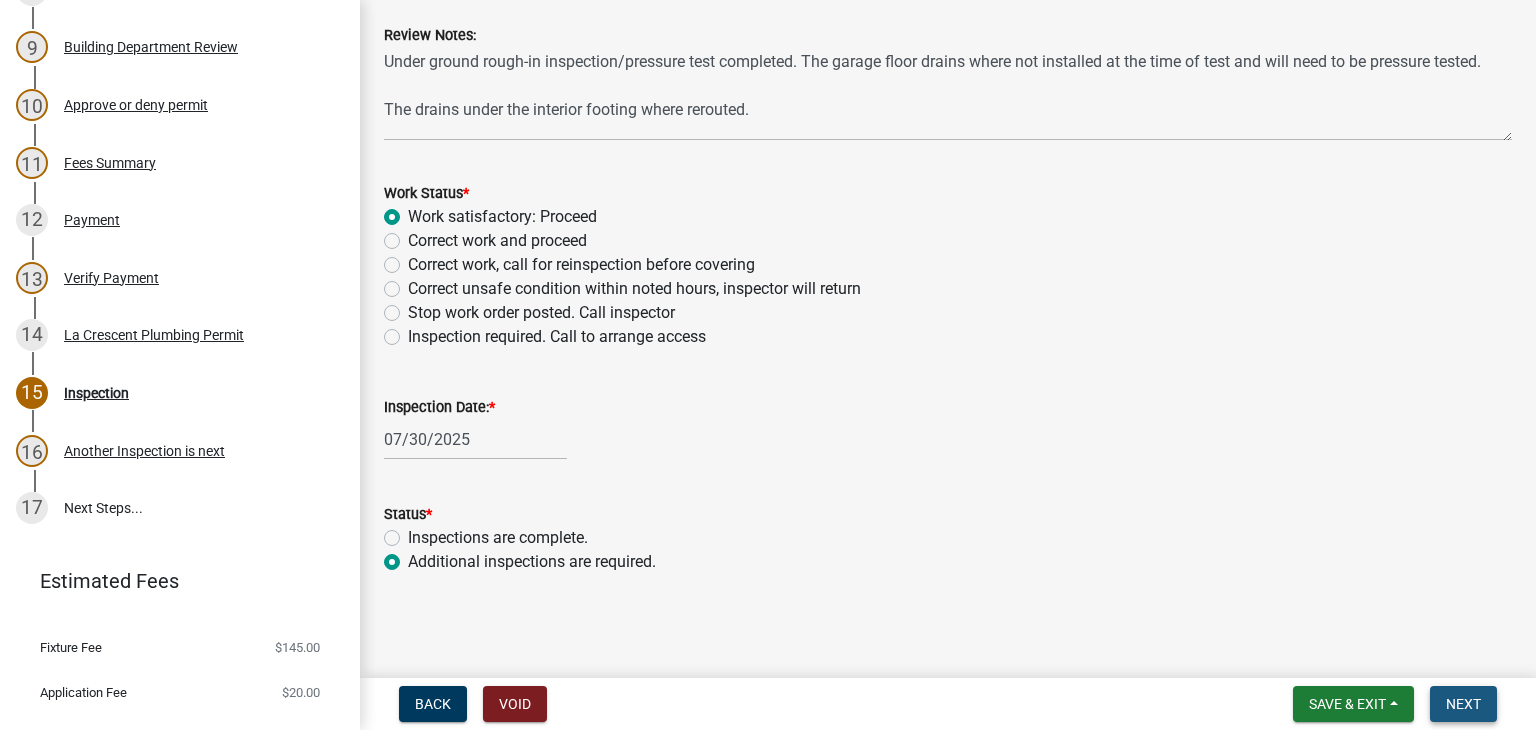 click on "Next" at bounding box center [1463, 704] 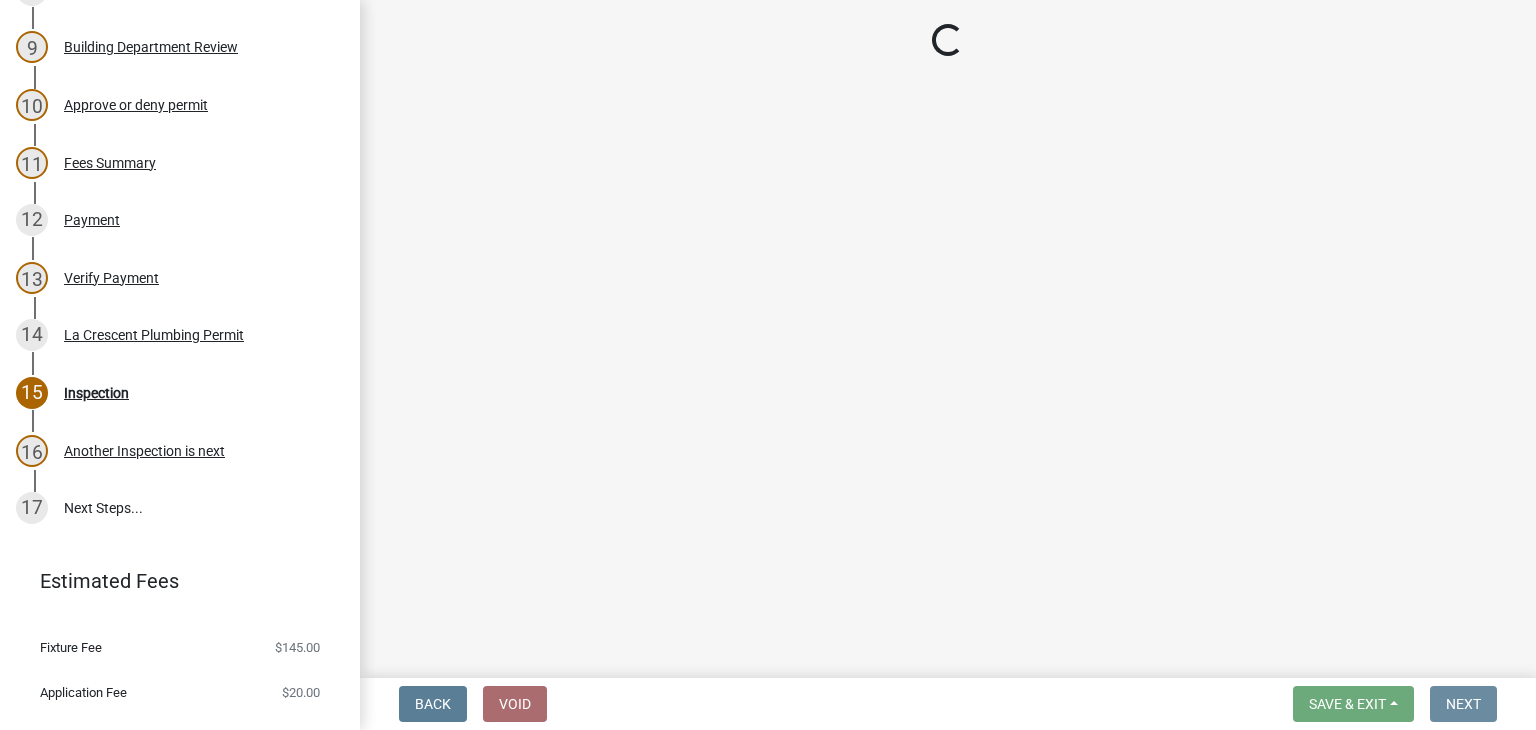 scroll, scrollTop: 0, scrollLeft: 0, axis: both 